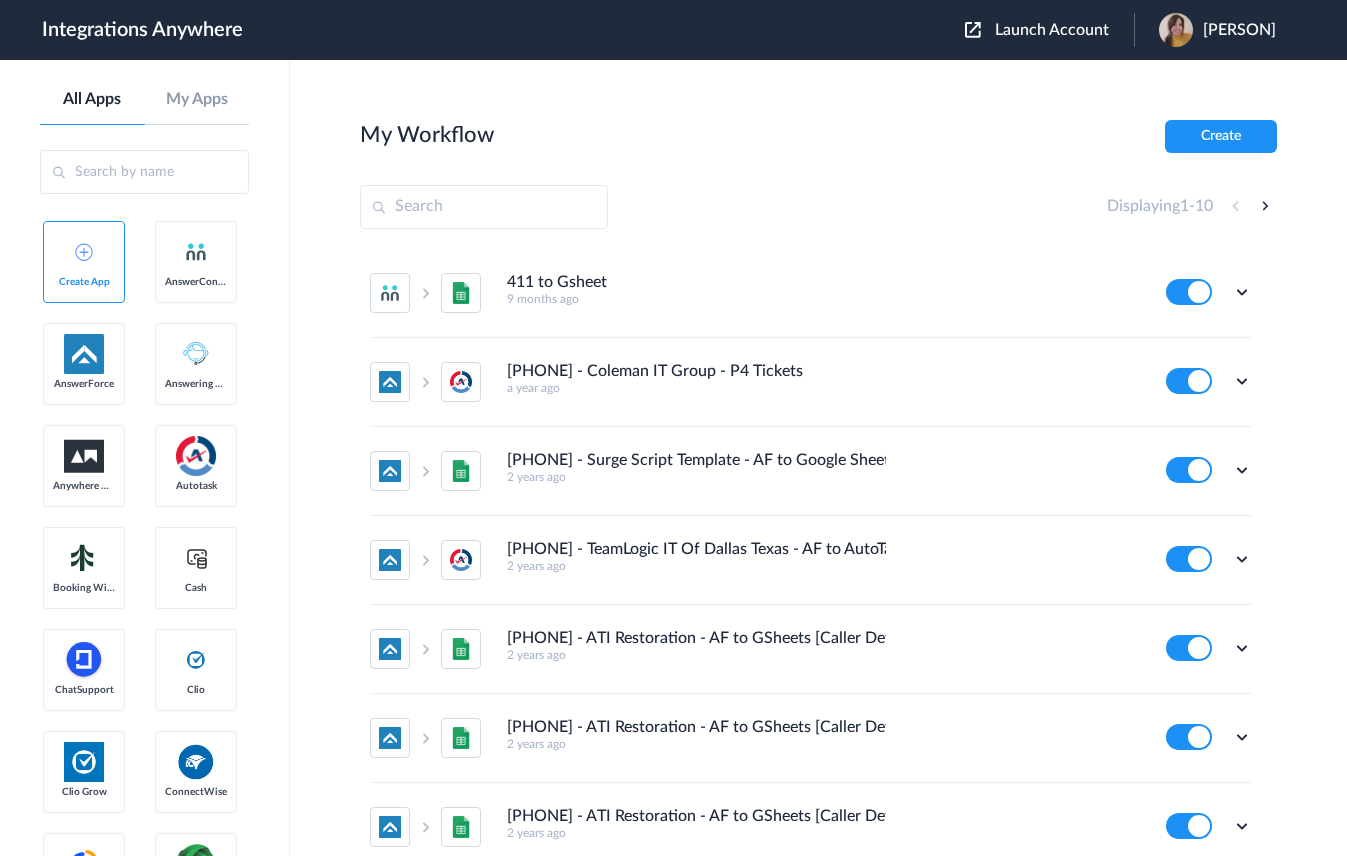 scroll, scrollTop: 0, scrollLeft: 0, axis: both 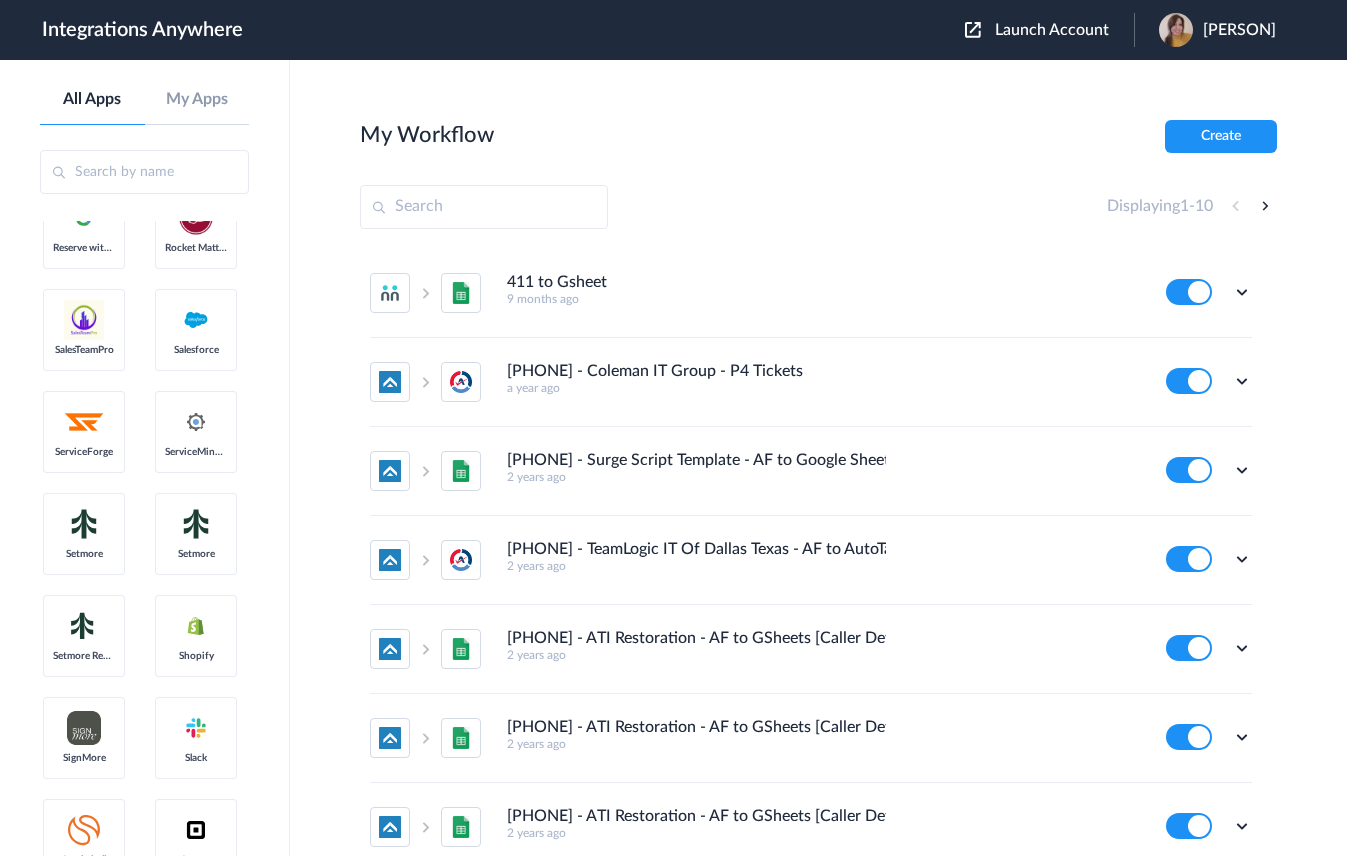 click on "Launch Account" at bounding box center (1052, 30) 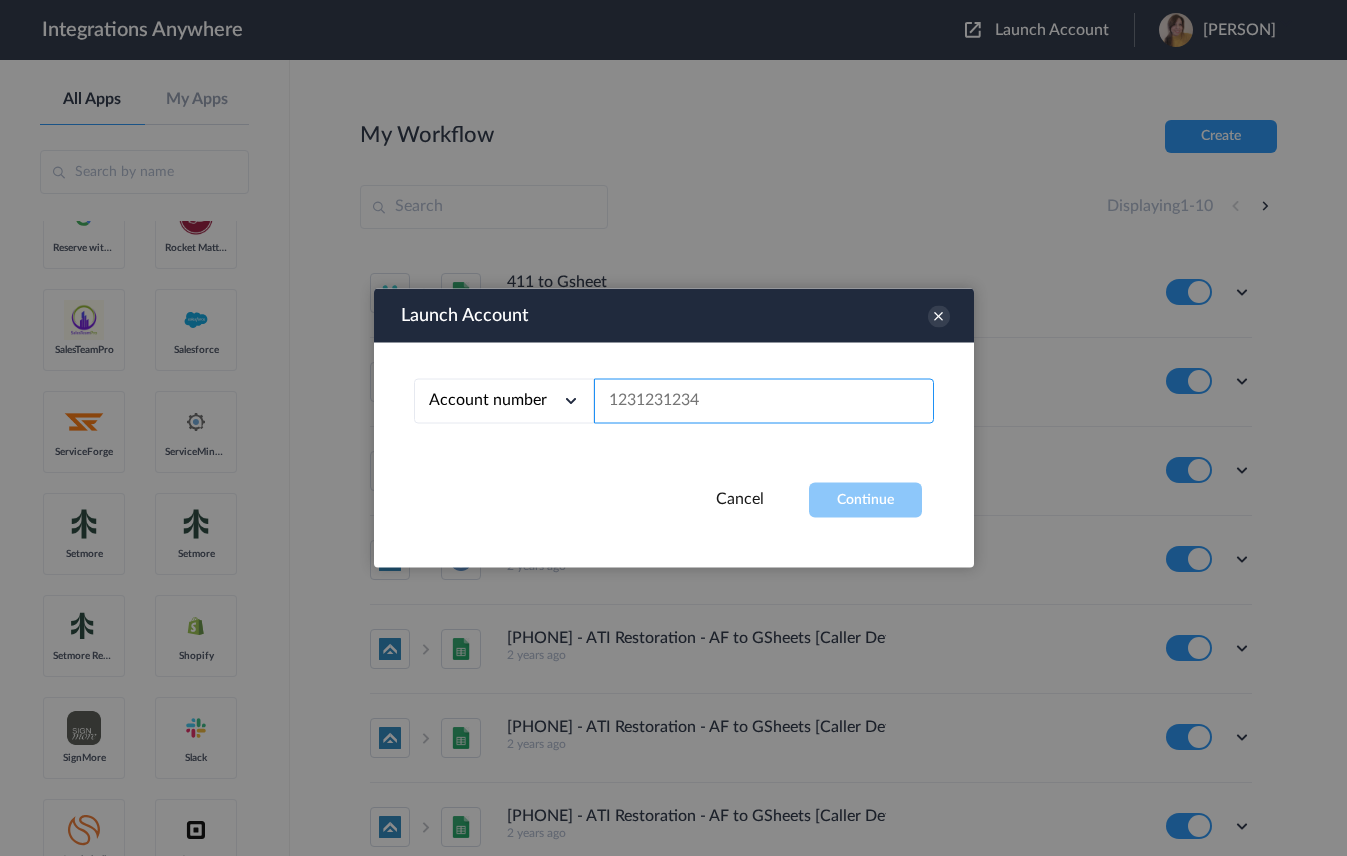click at bounding box center (764, 401) 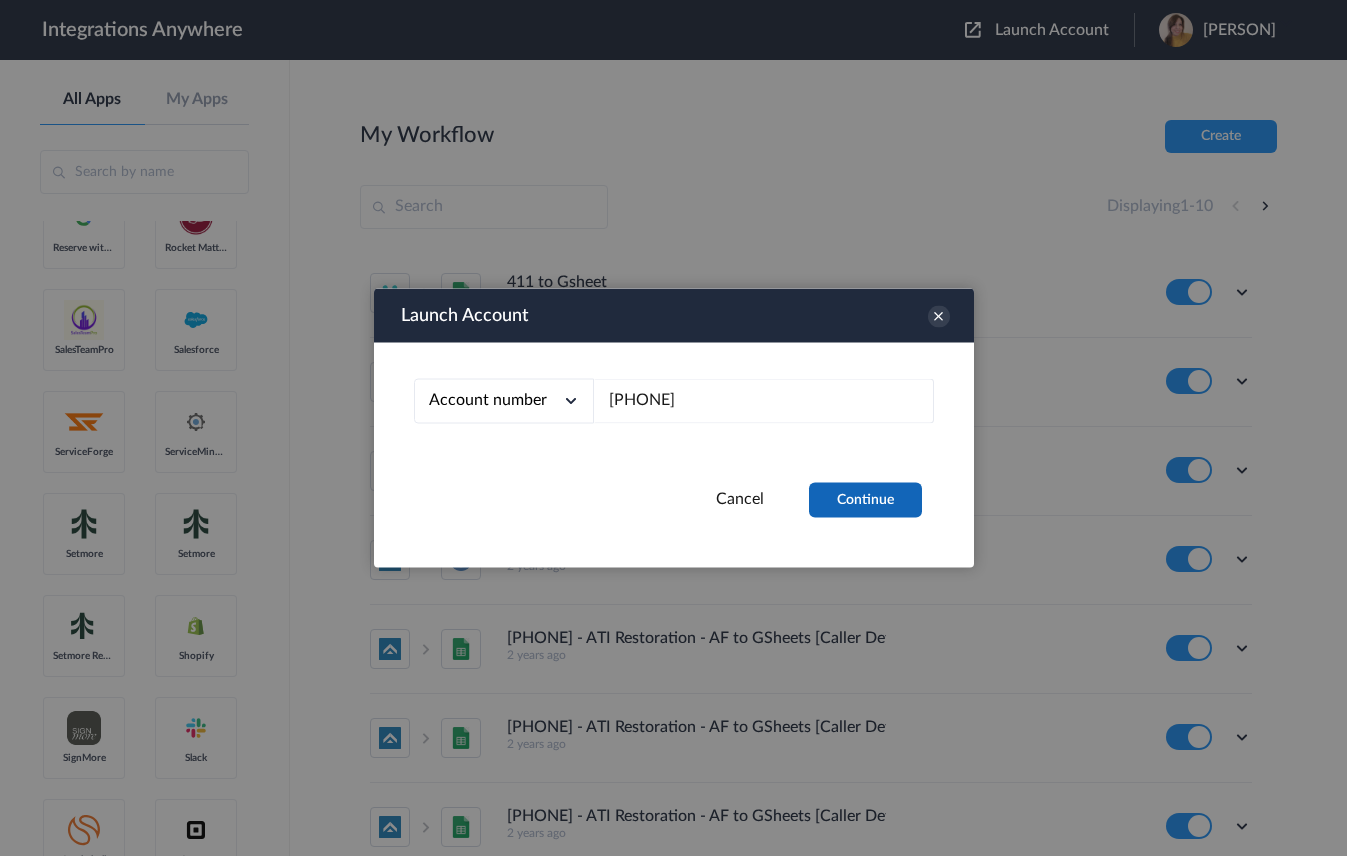 click on "Continue" at bounding box center (865, 500) 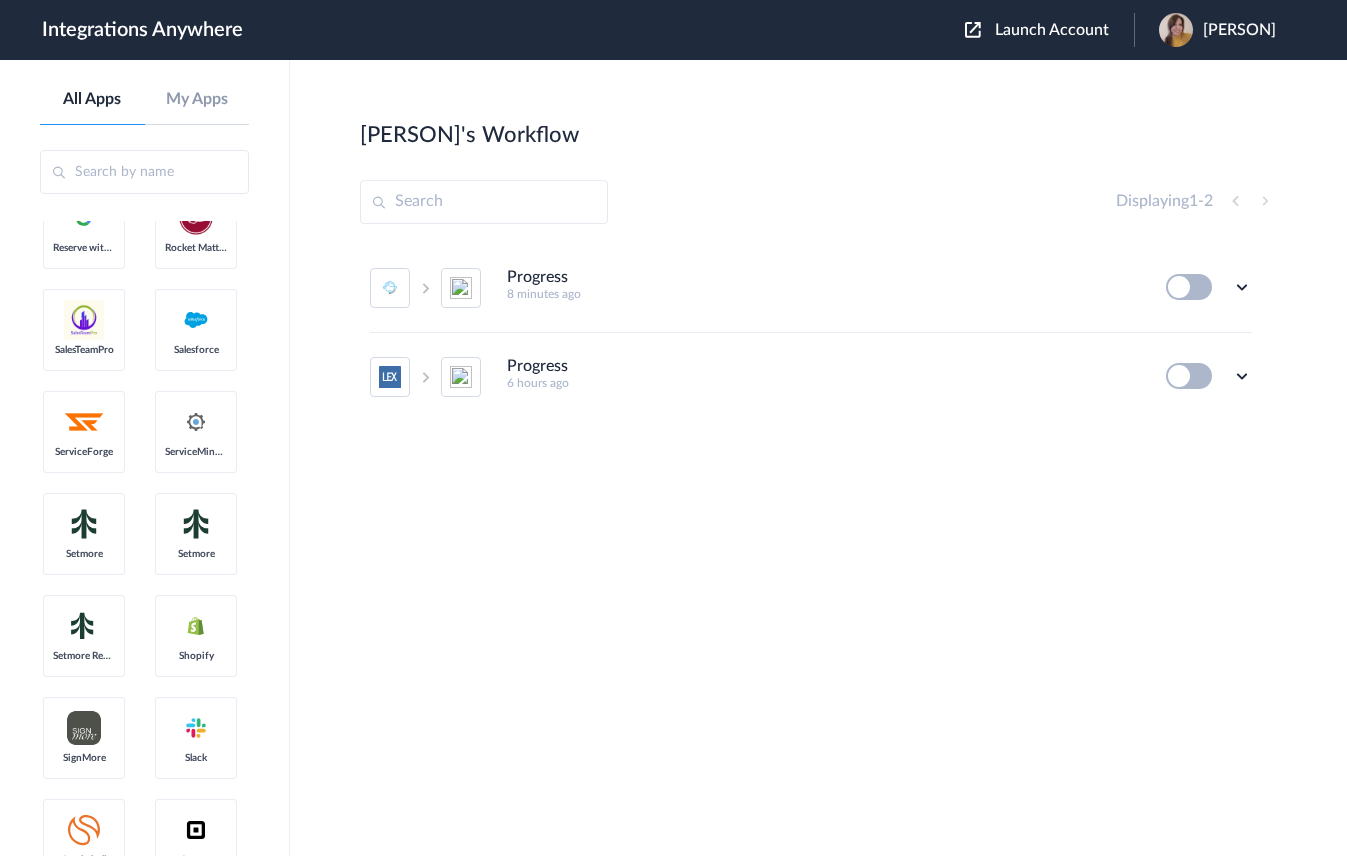 click on "Launch Account" at bounding box center (1052, 30) 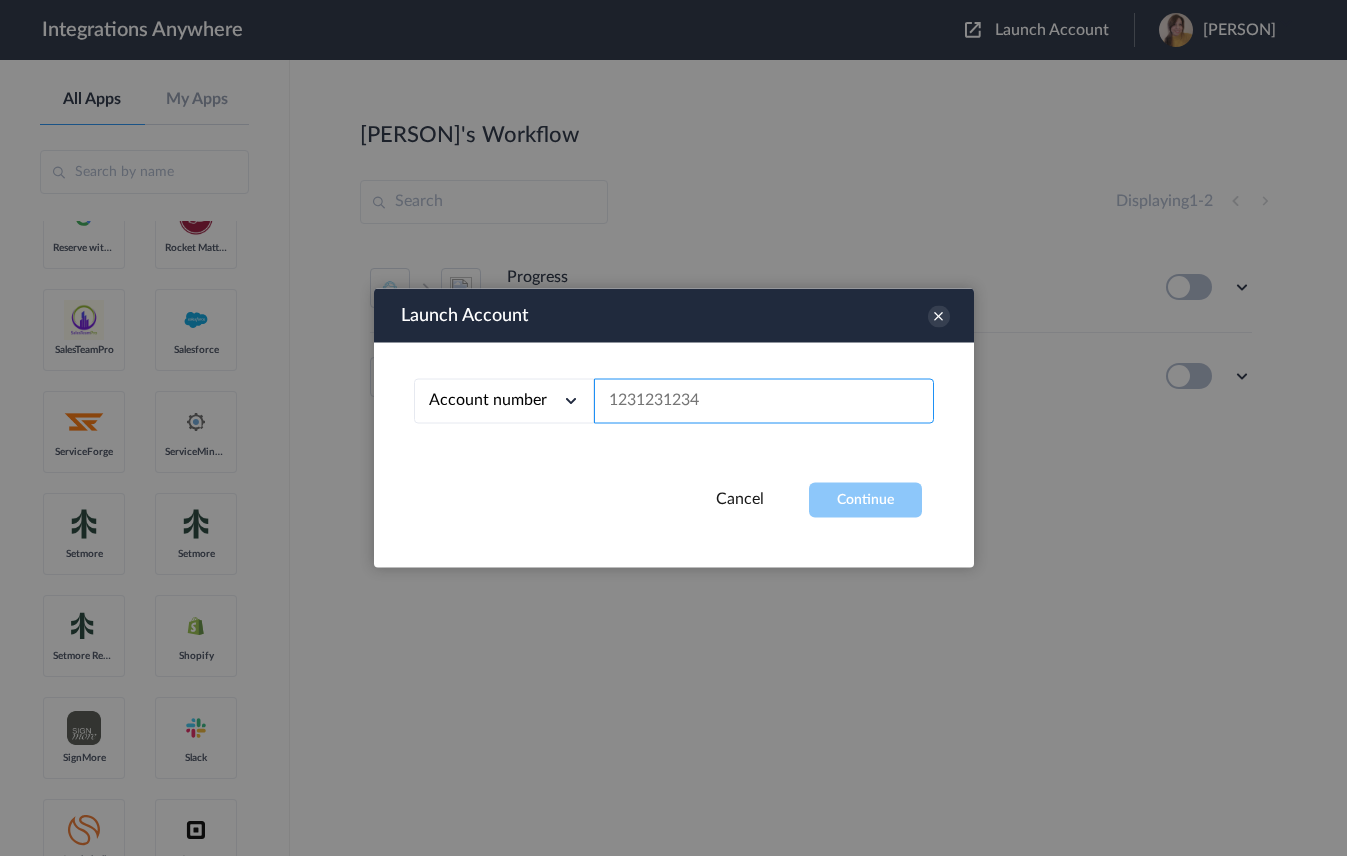 click at bounding box center [764, 401] 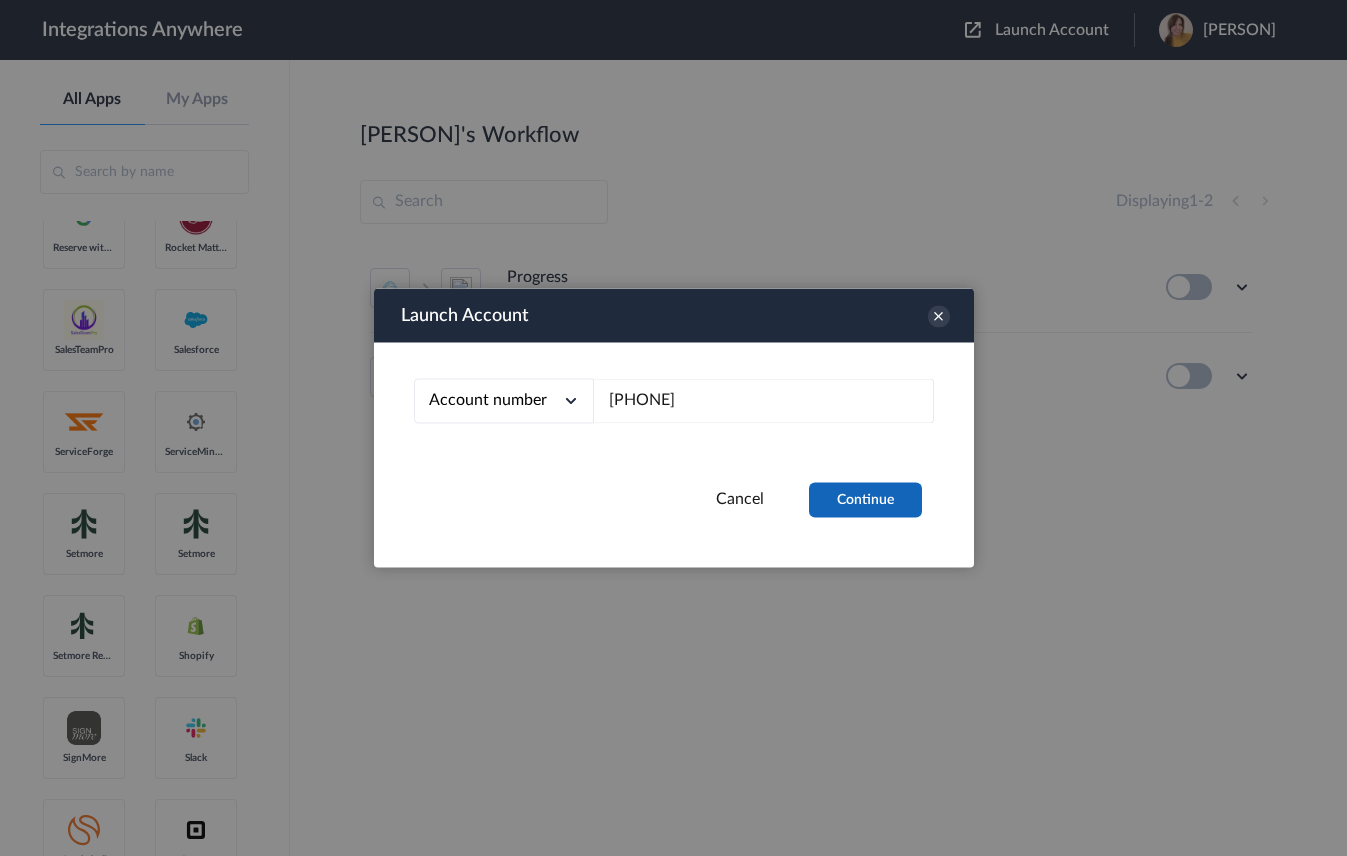 click on "Continue" at bounding box center [865, 500] 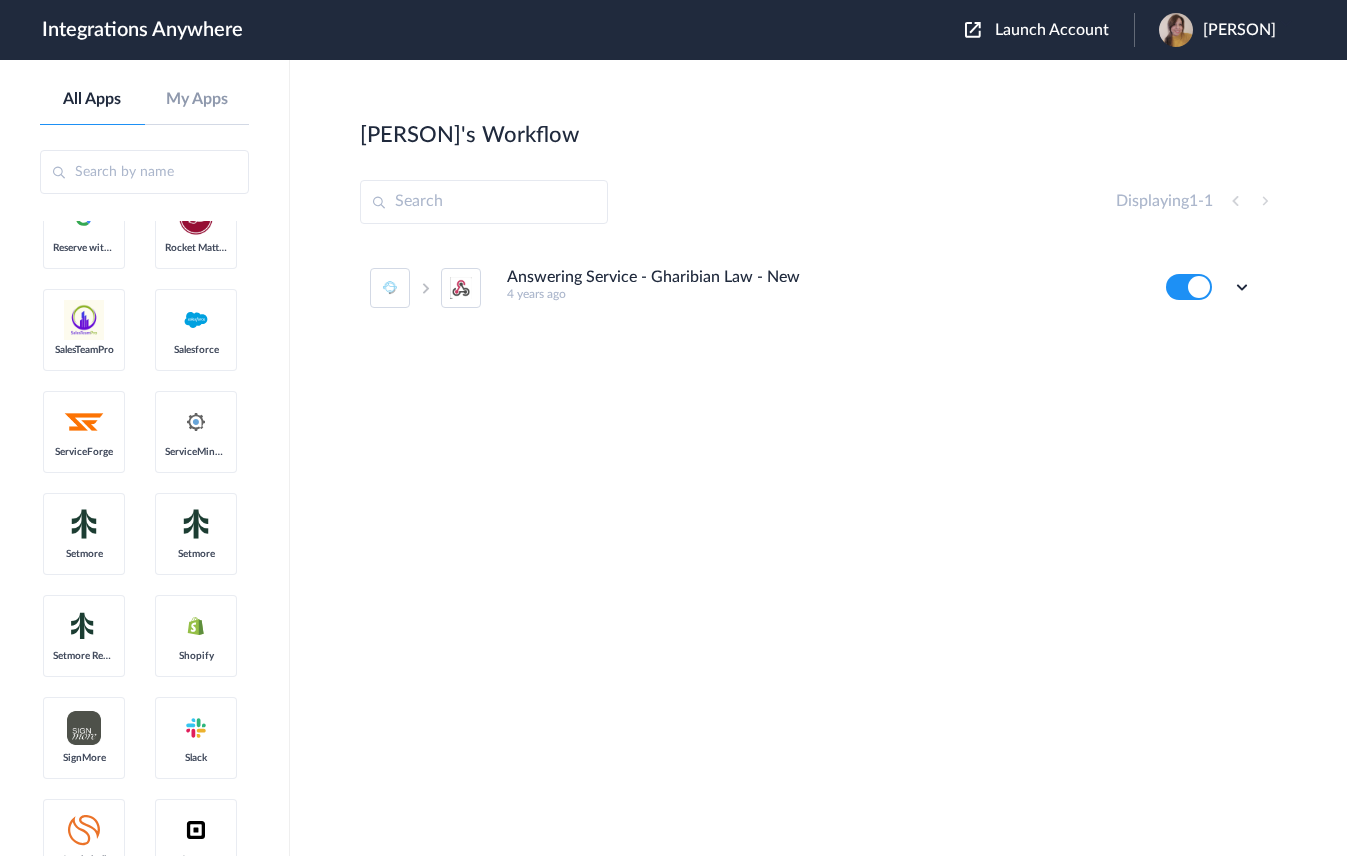 click at bounding box center (144, 172) 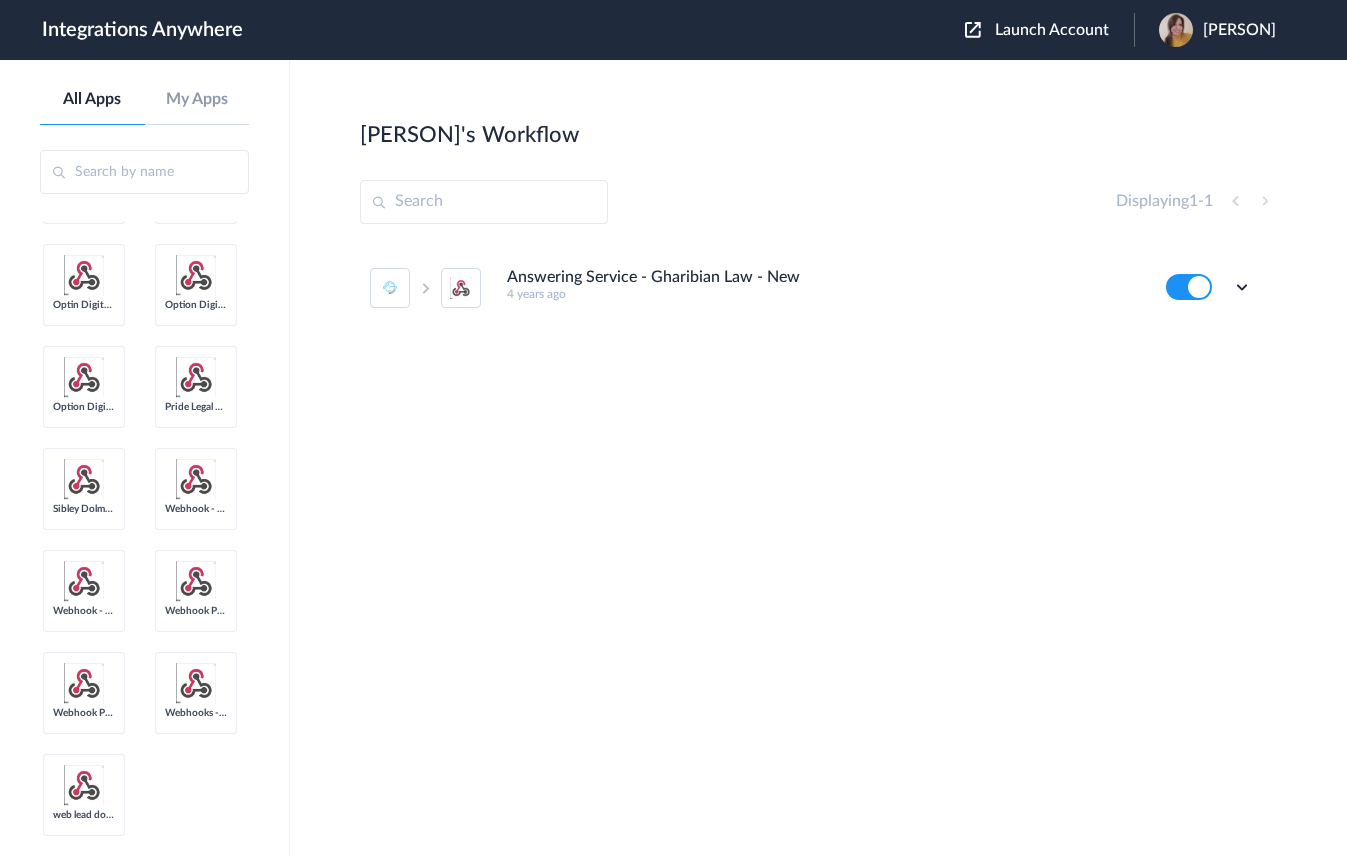 scroll, scrollTop: 10200, scrollLeft: 0, axis: vertical 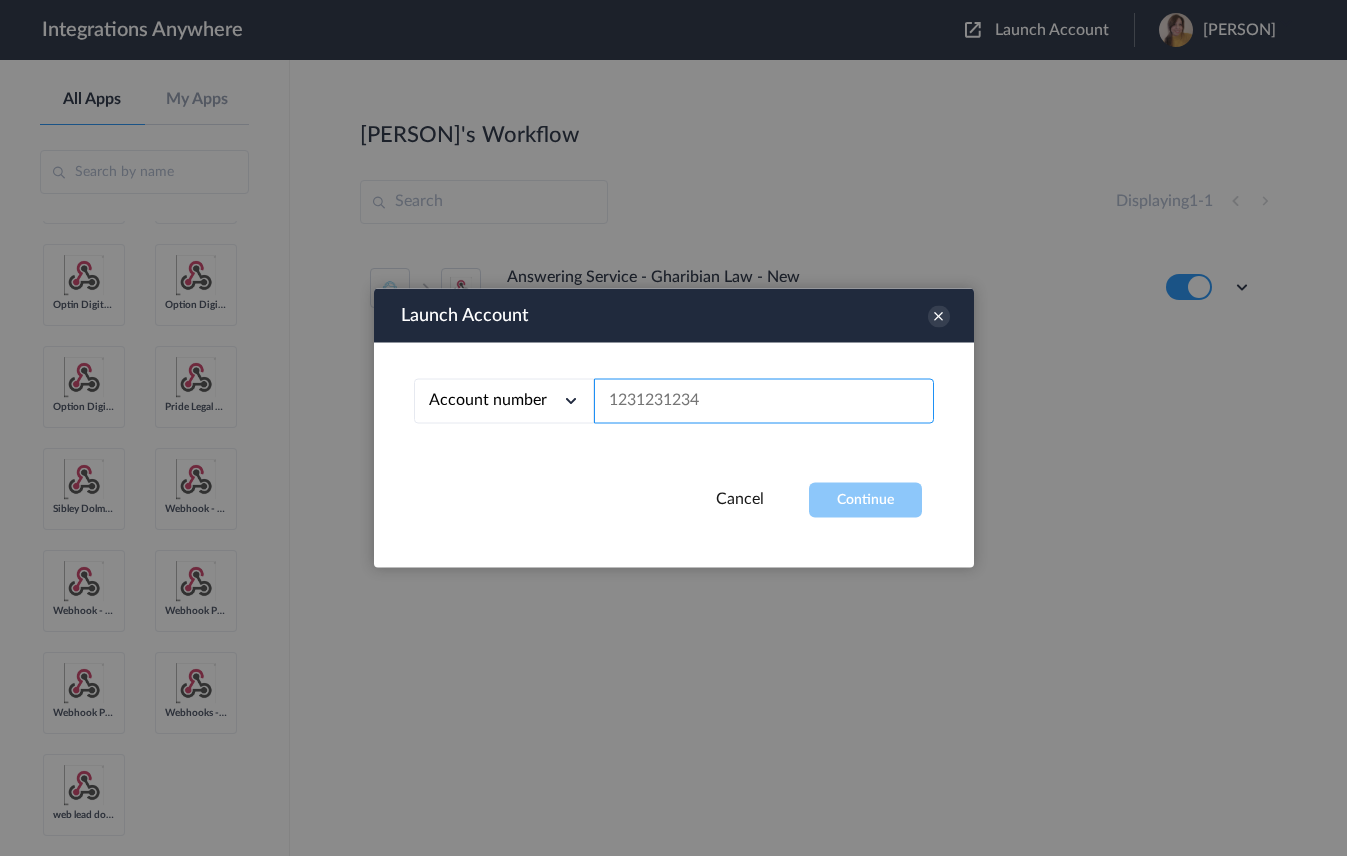 click at bounding box center [764, 401] 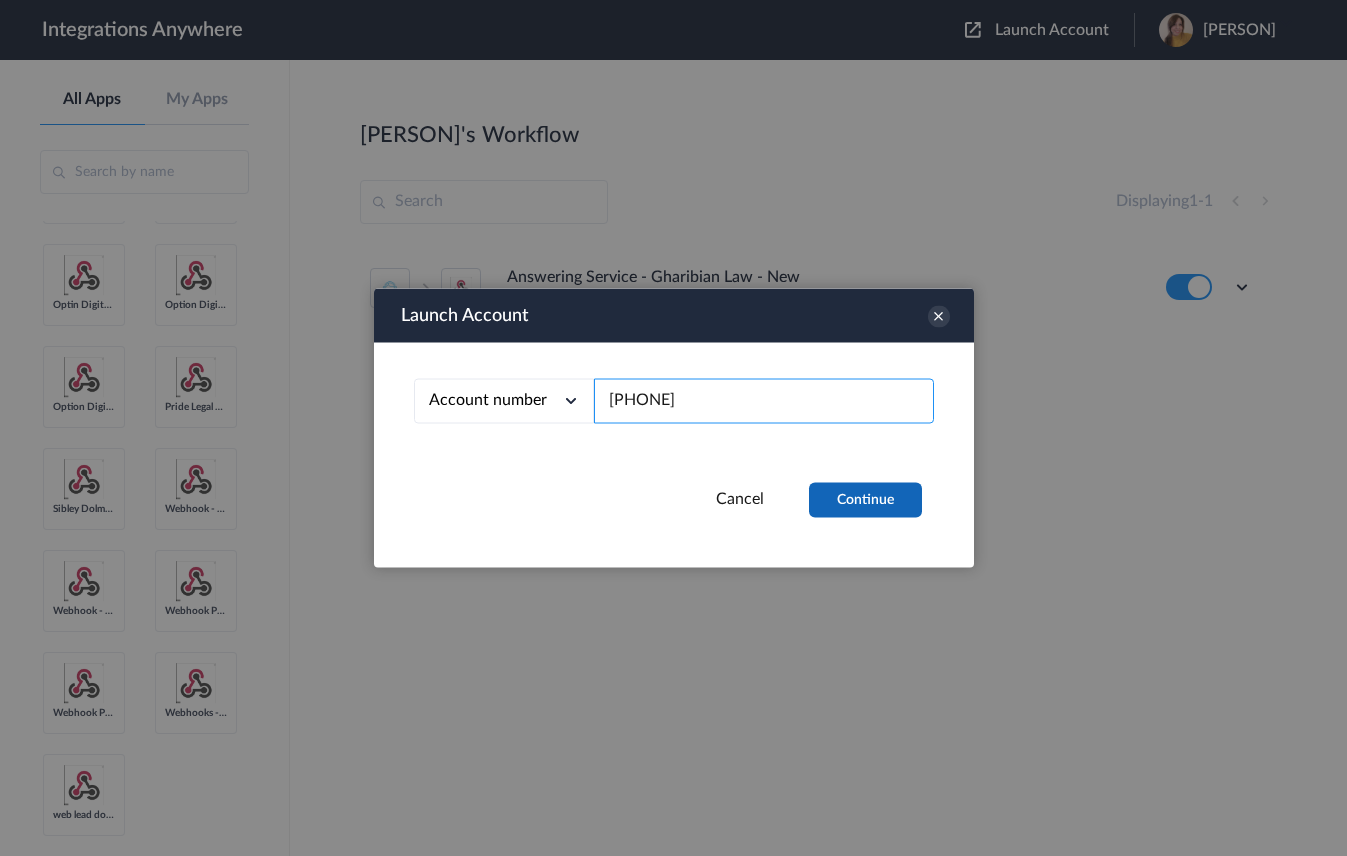 type on "[PHONE]" 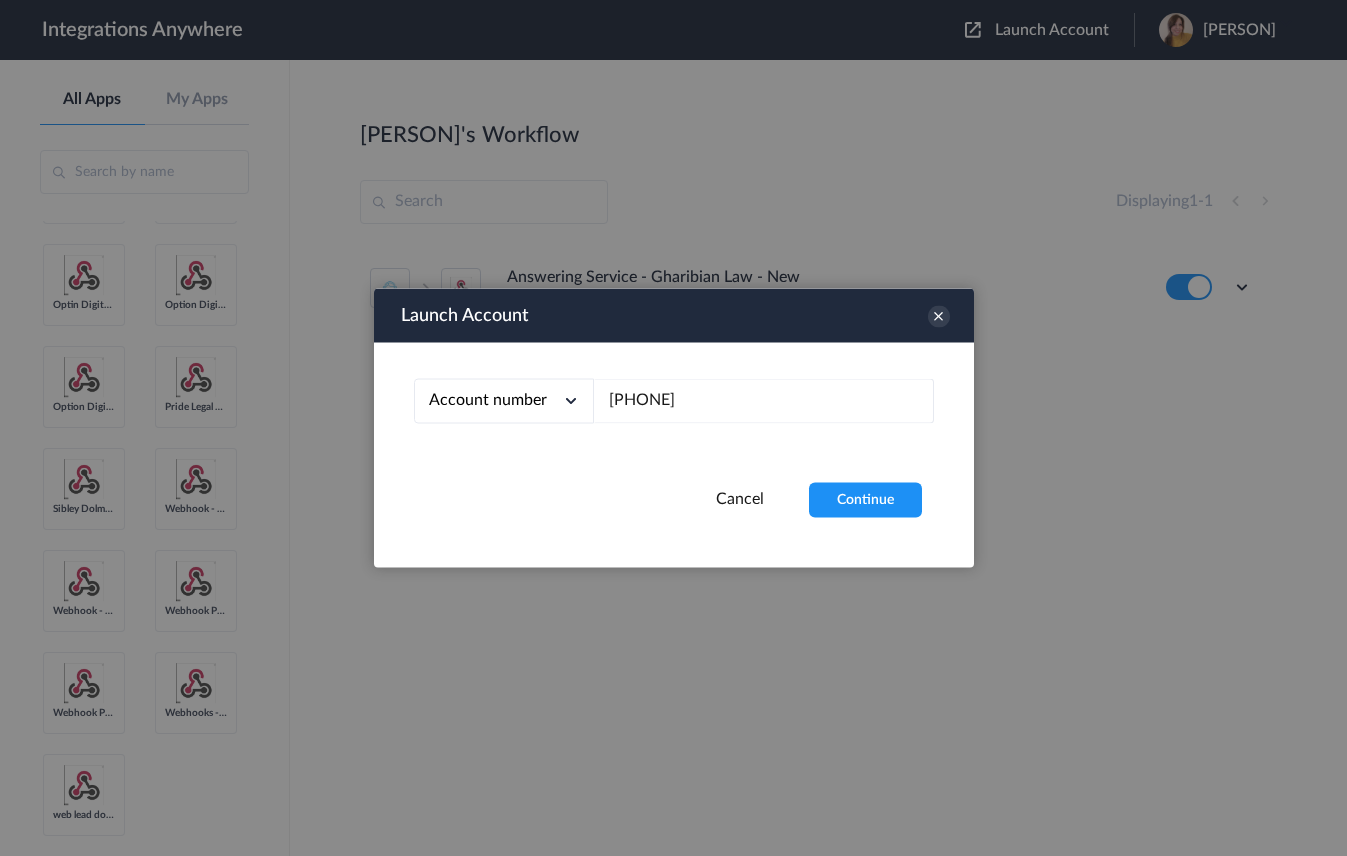 click on "Continue" at bounding box center [865, 500] 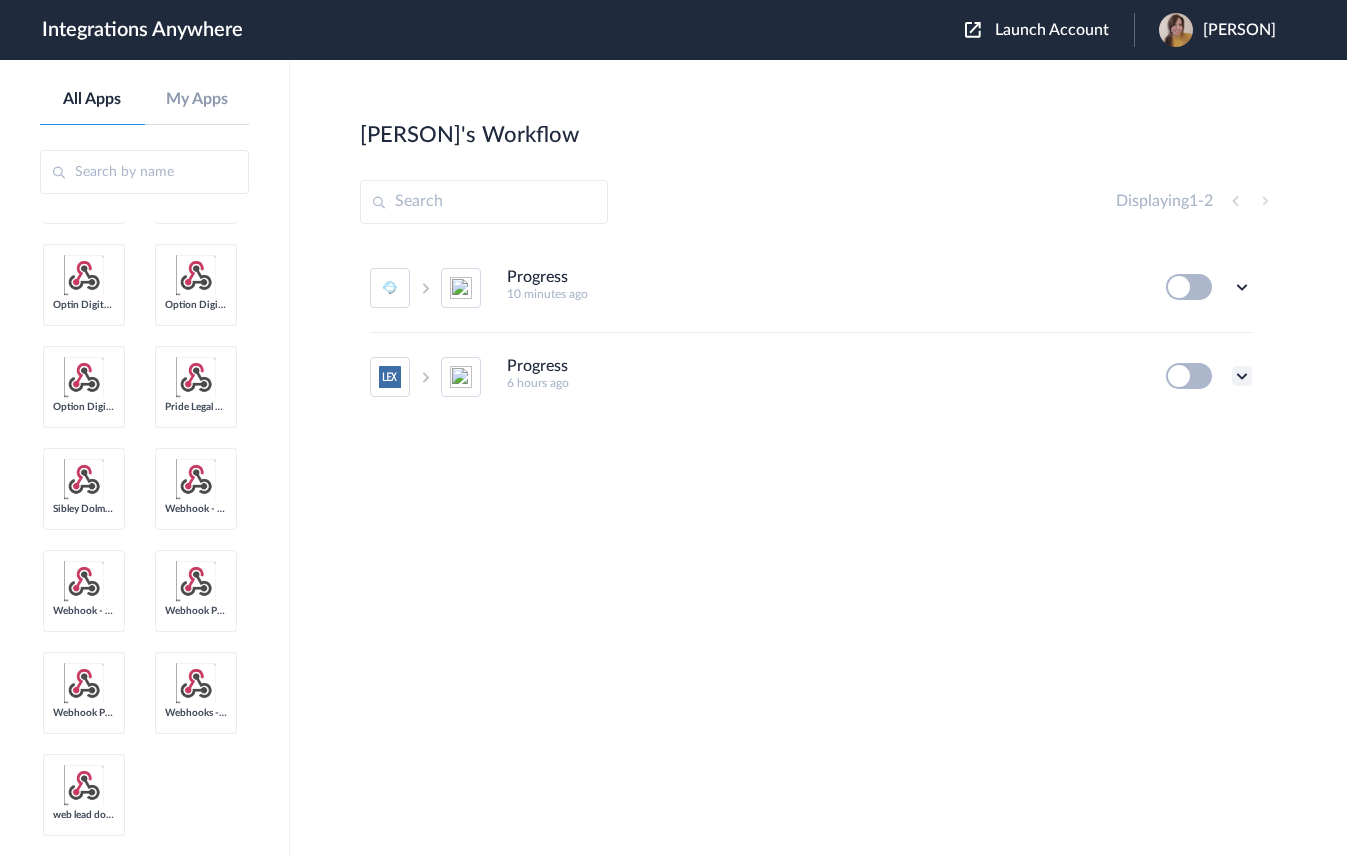 click at bounding box center (1242, 376) 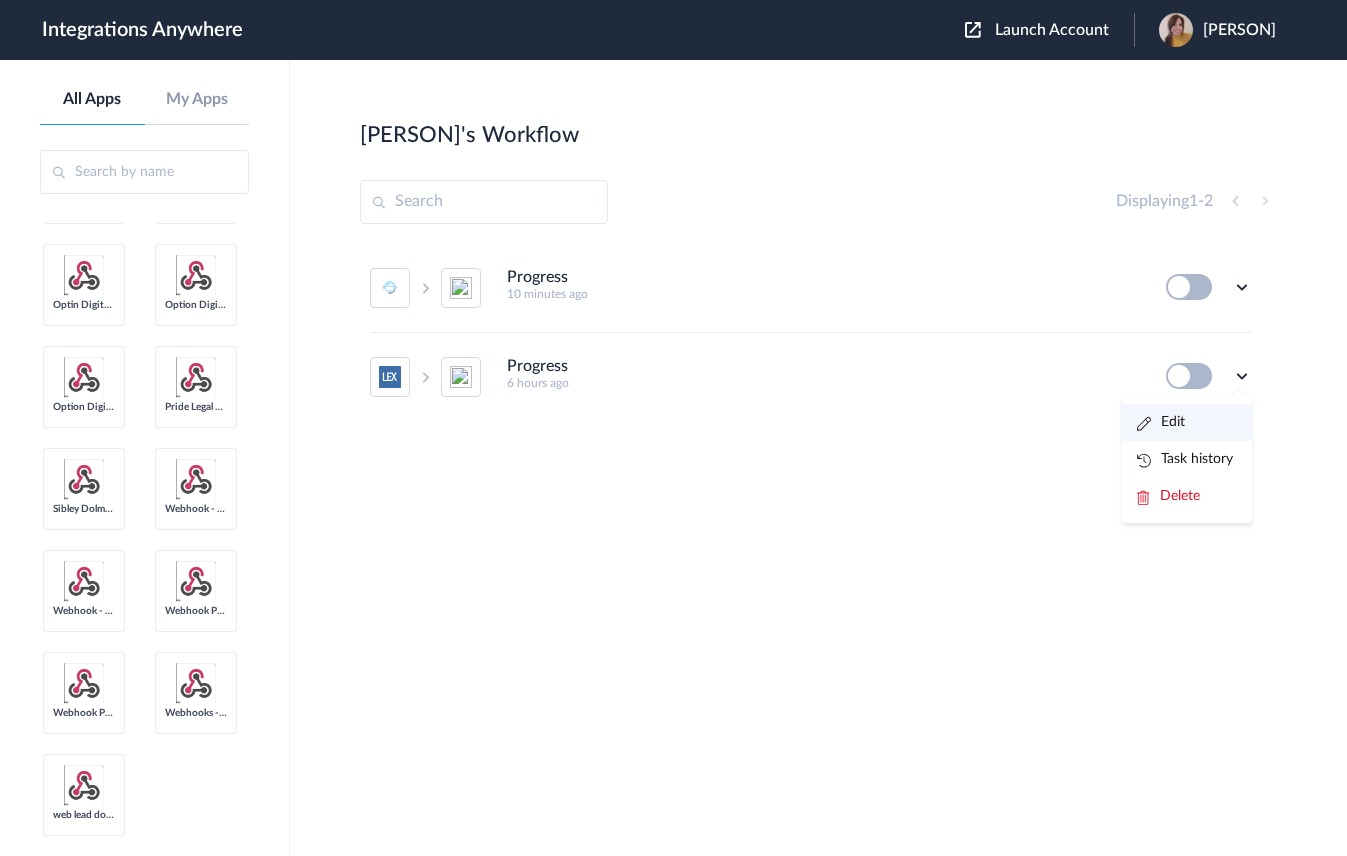 click on "Edit" at bounding box center [1187, 422] 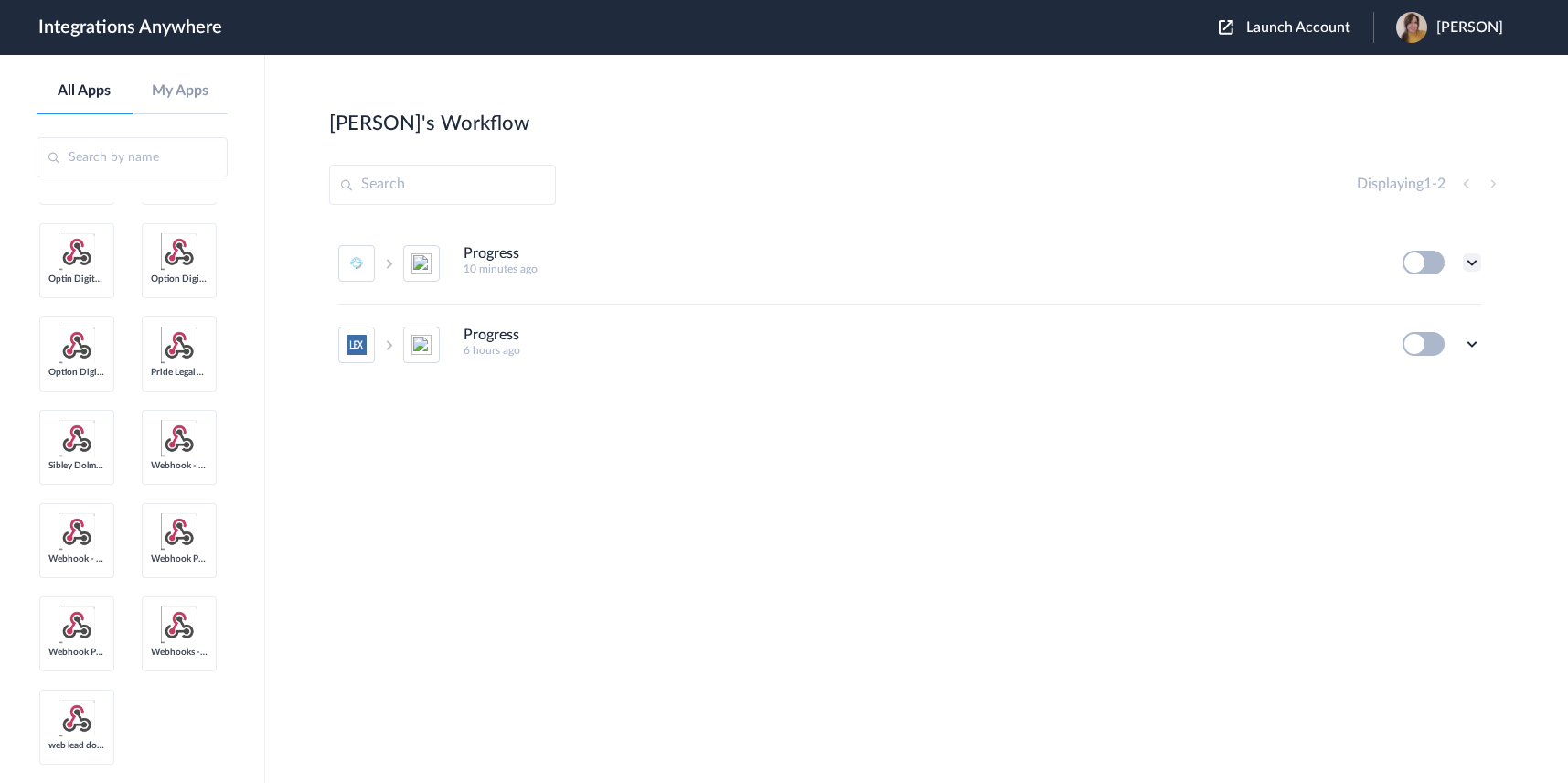 click at bounding box center (1472, 263) 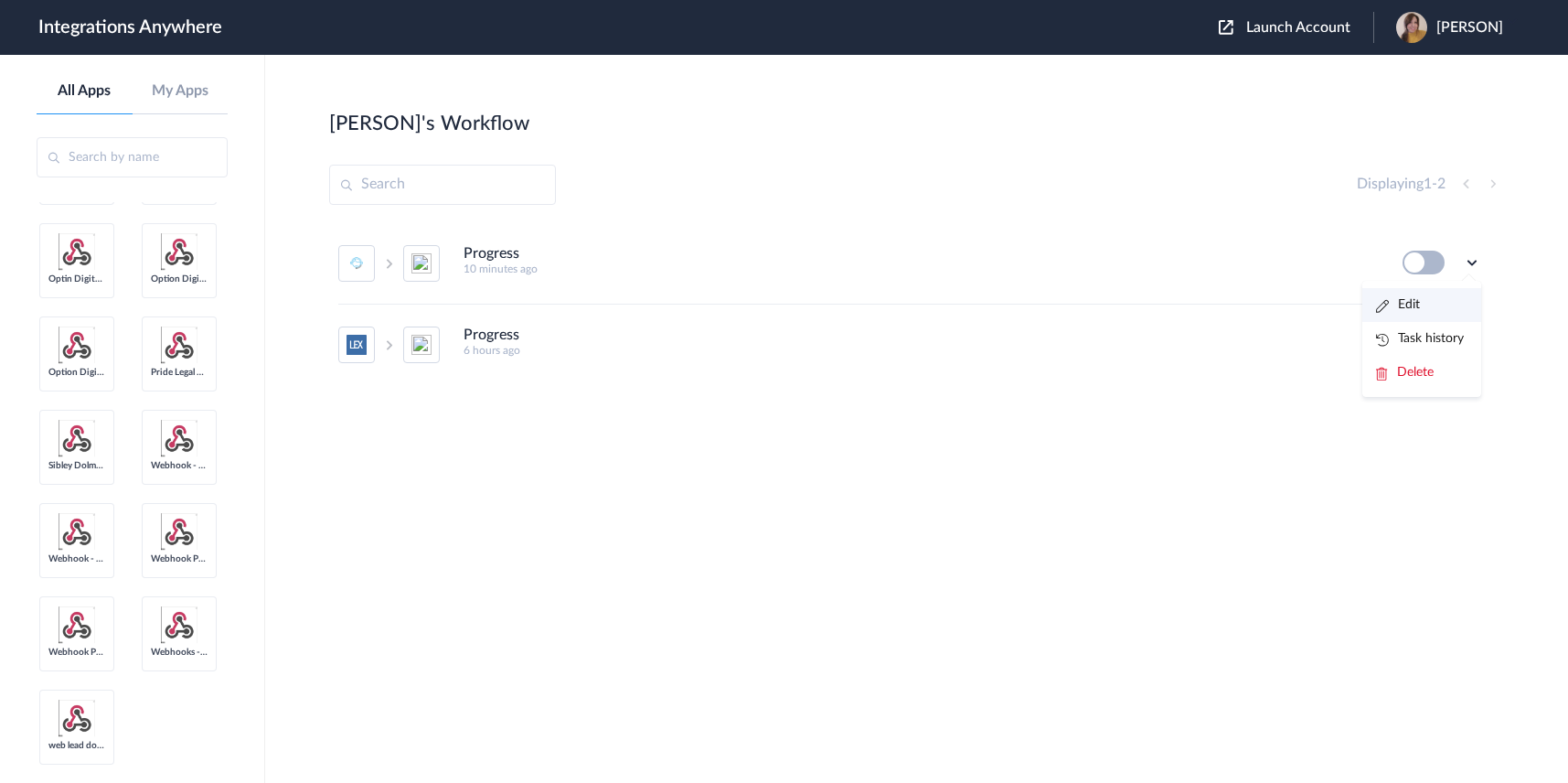 click on "Edit" at bounding box center [1422, 305] 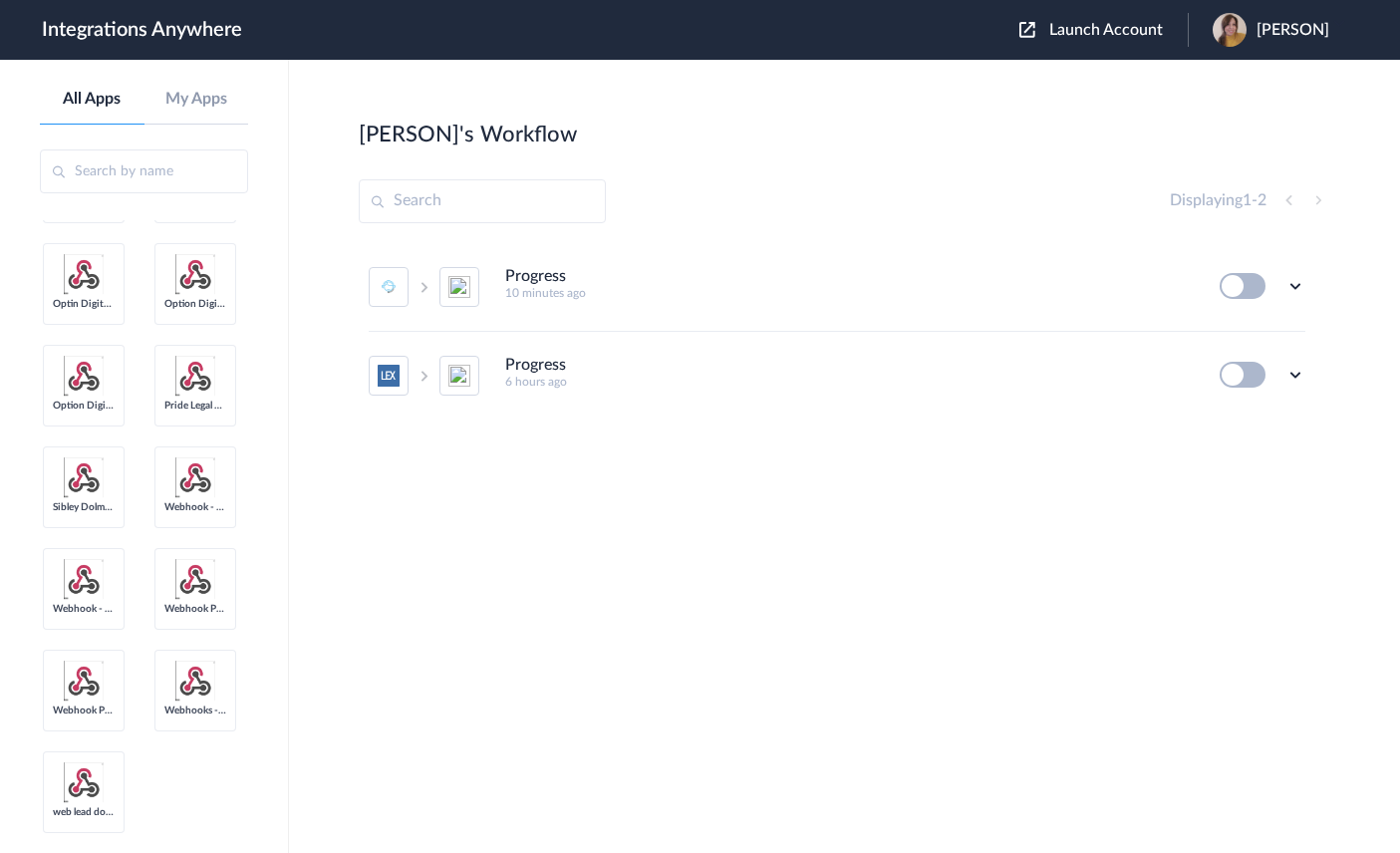 click on "Mukesh's  Workflow
Create
Displaying  1  -  2
Progress 10 minutes ago Edit    Task history    Delete       Progress 6 hours ago Edit    Task history    Delete" at bounding box center (844, 456) 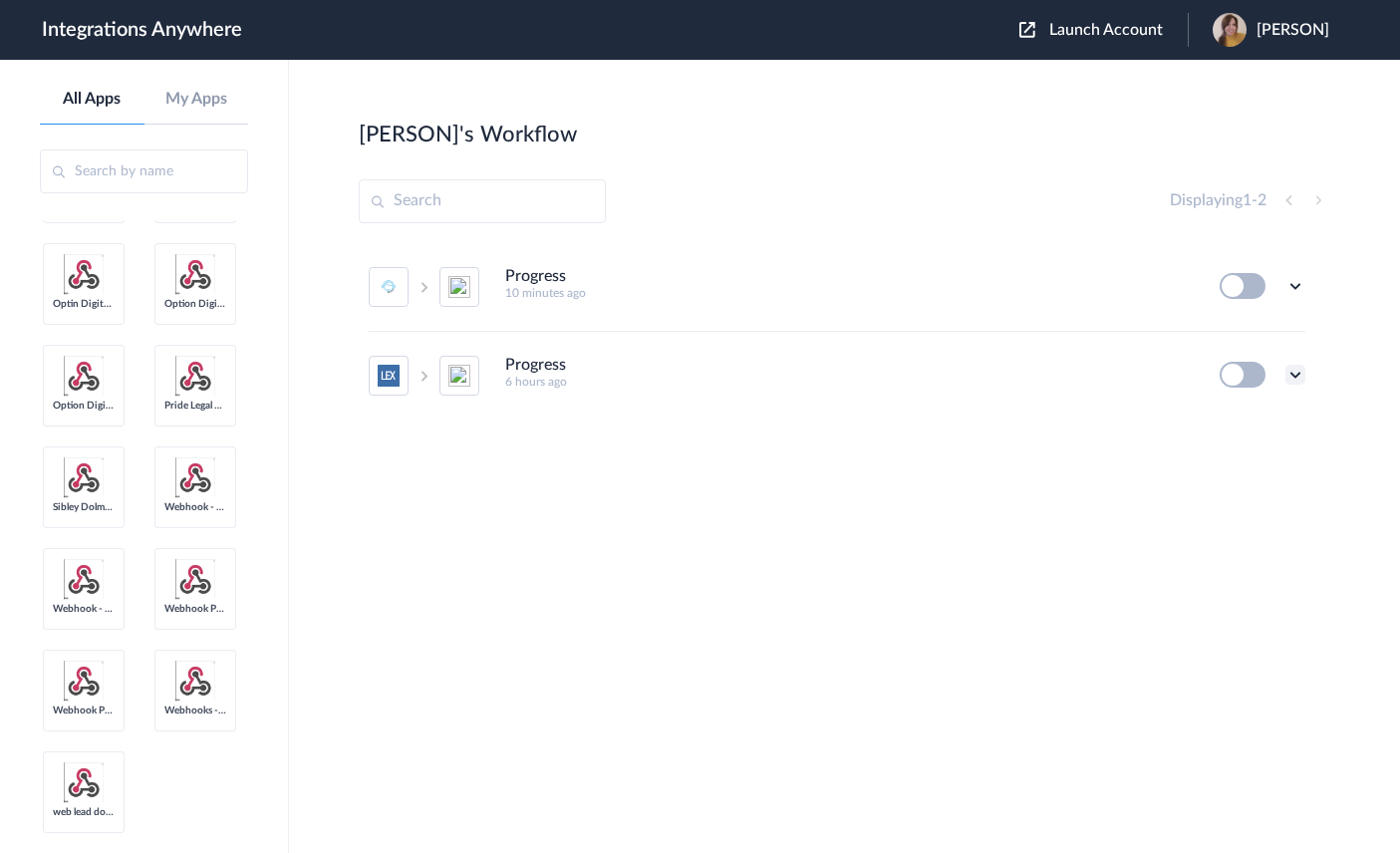 click at bounding box center (1295, 375) 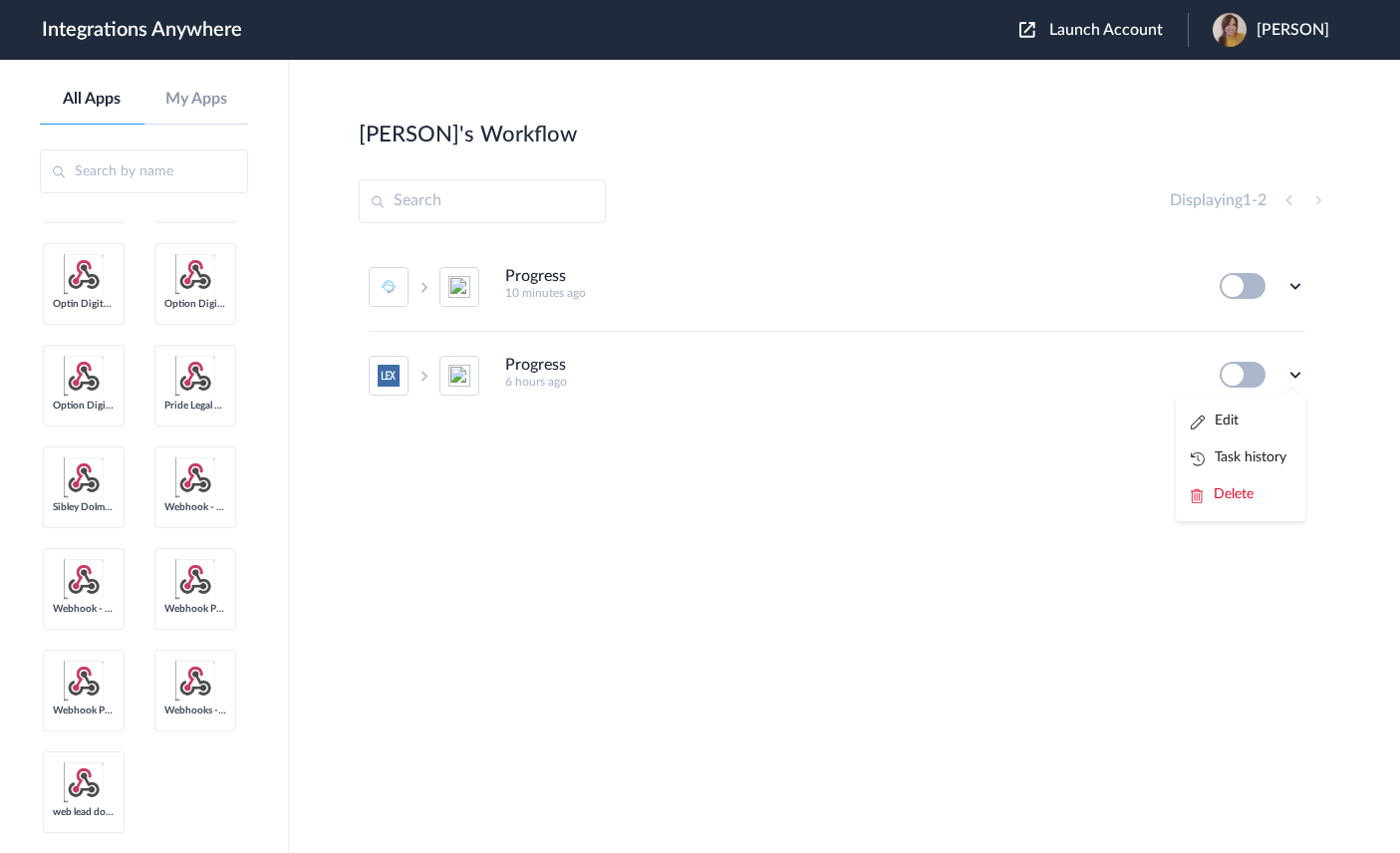 click on "Progress 10 minutes ago Edit    Task history    Delete       Progress 6 hours ago Edit    Task history    Delete" at bounding box center (844, 393) 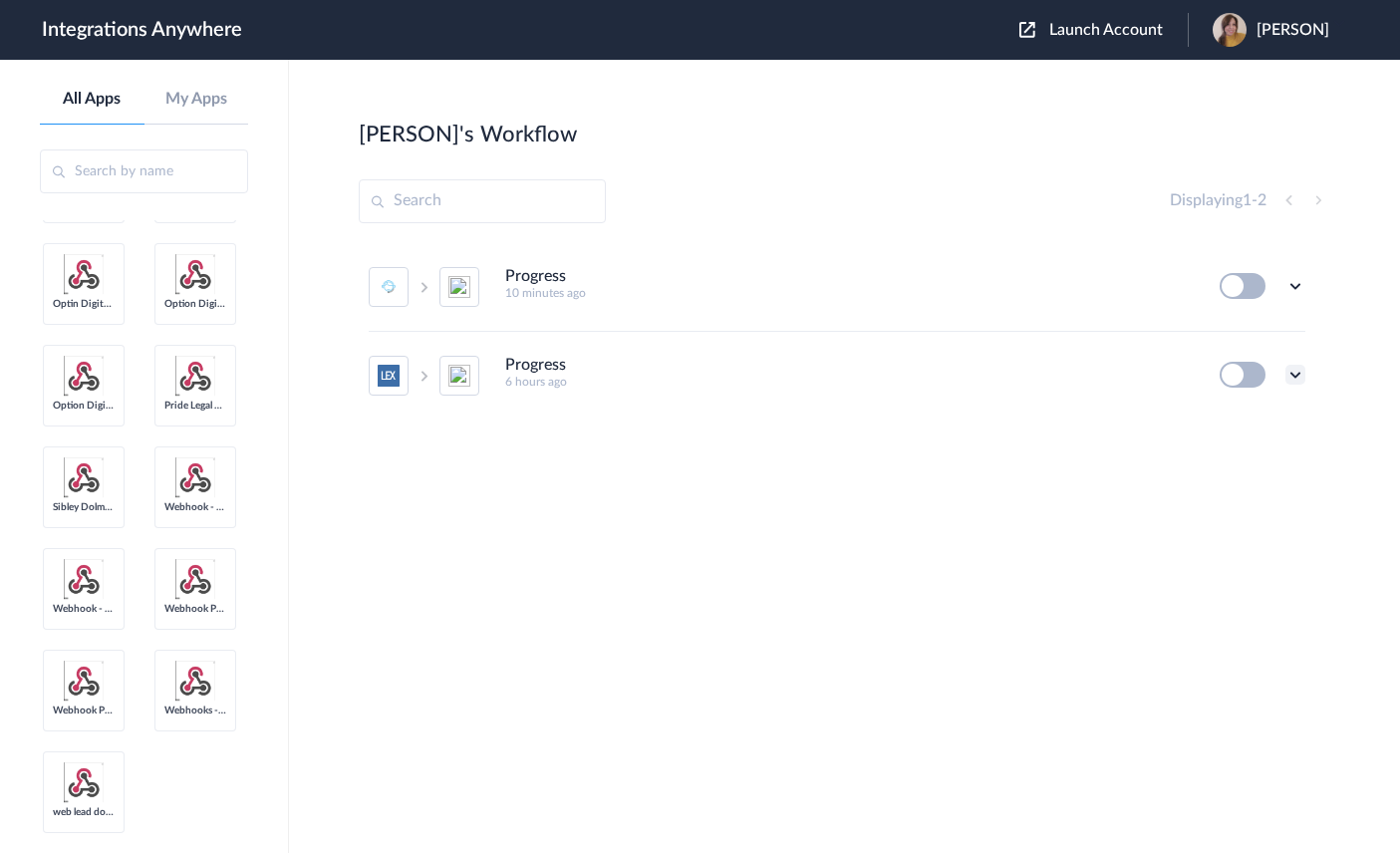 click at bounding box center [1295, 375] 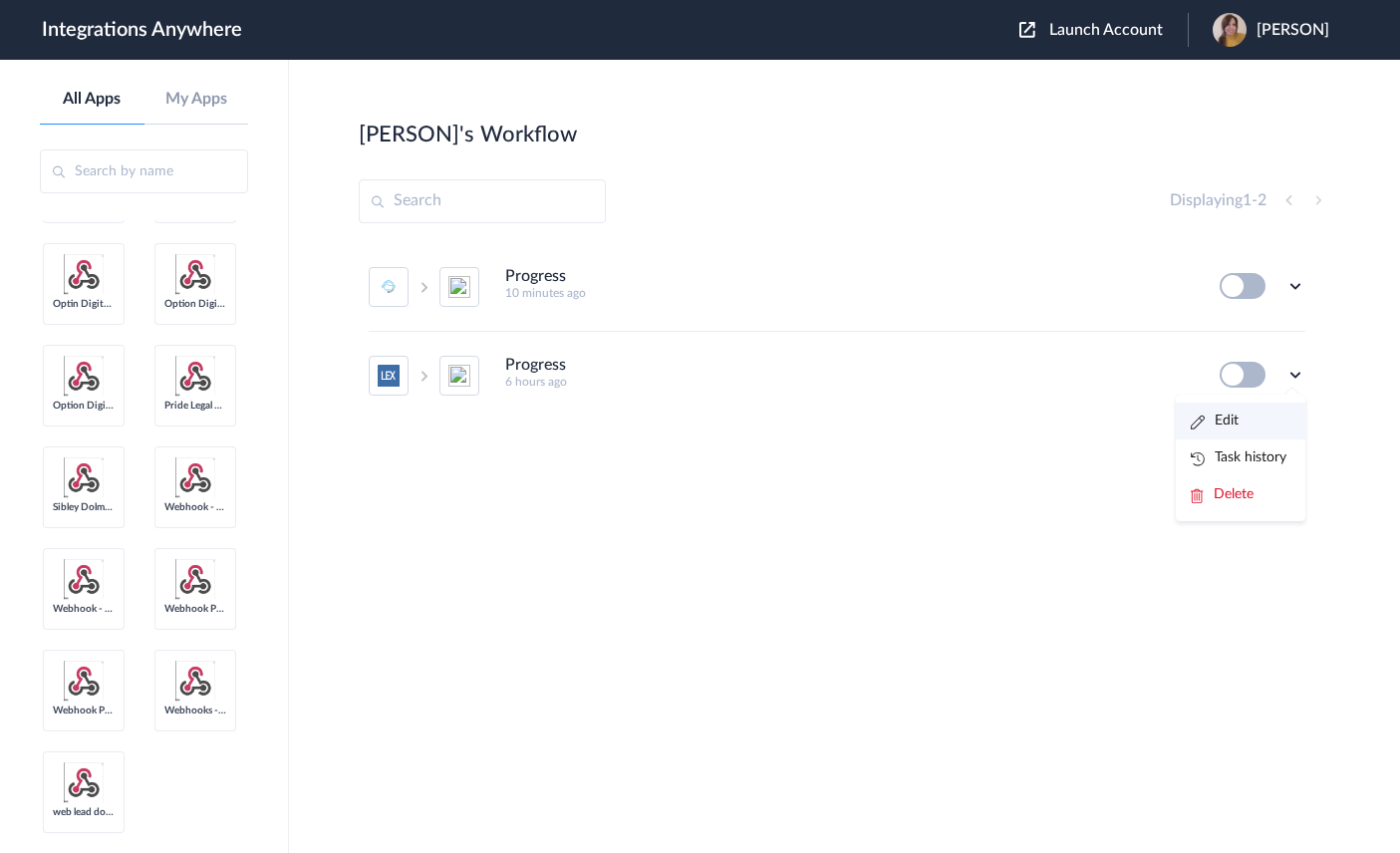 click on "Edit" at bounding box center [1241, 421] 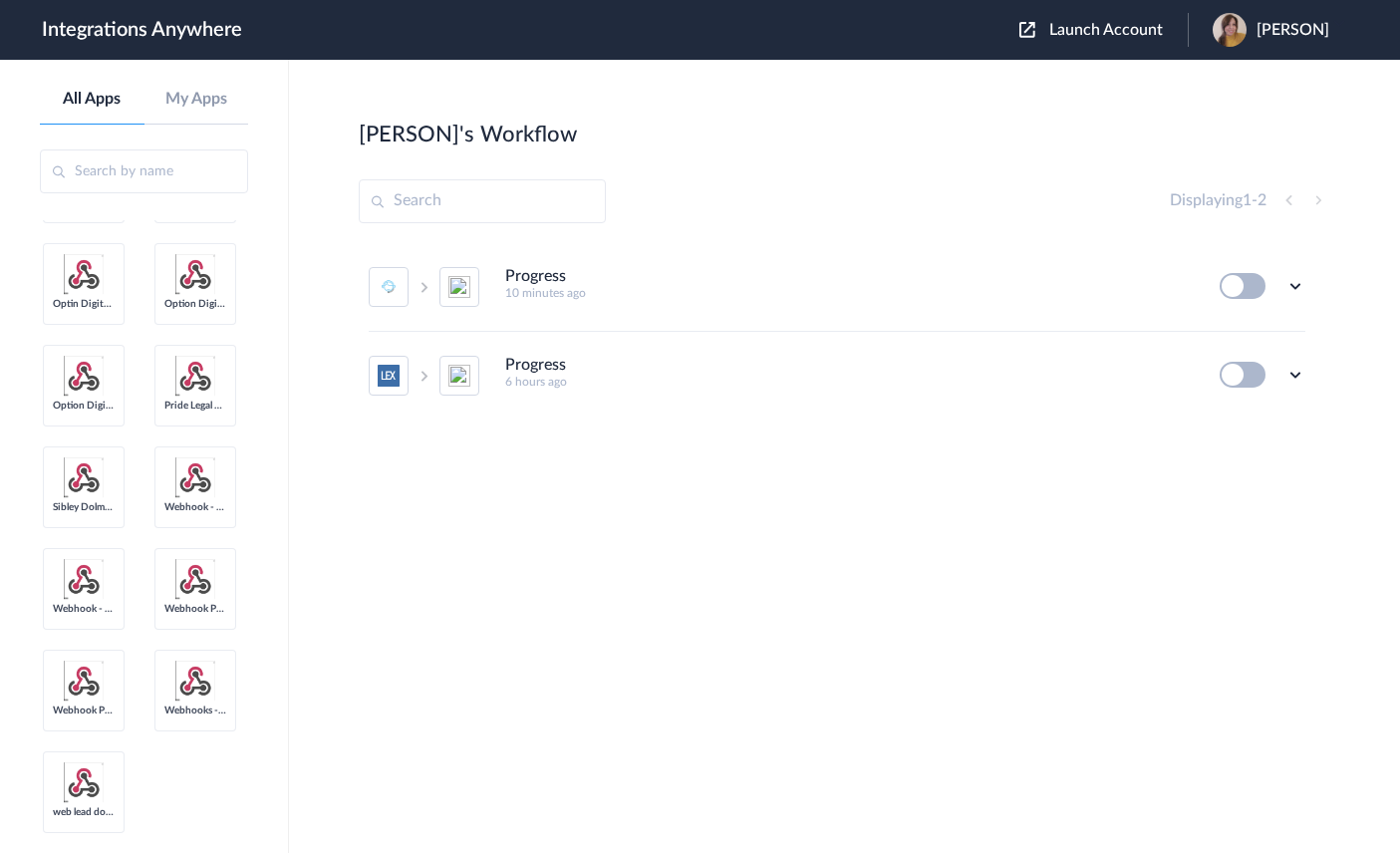 click on "Integrations Anywhere
Launch Account
Veronica Thuro
My Account
Logout" at bounding box center (700, 30) 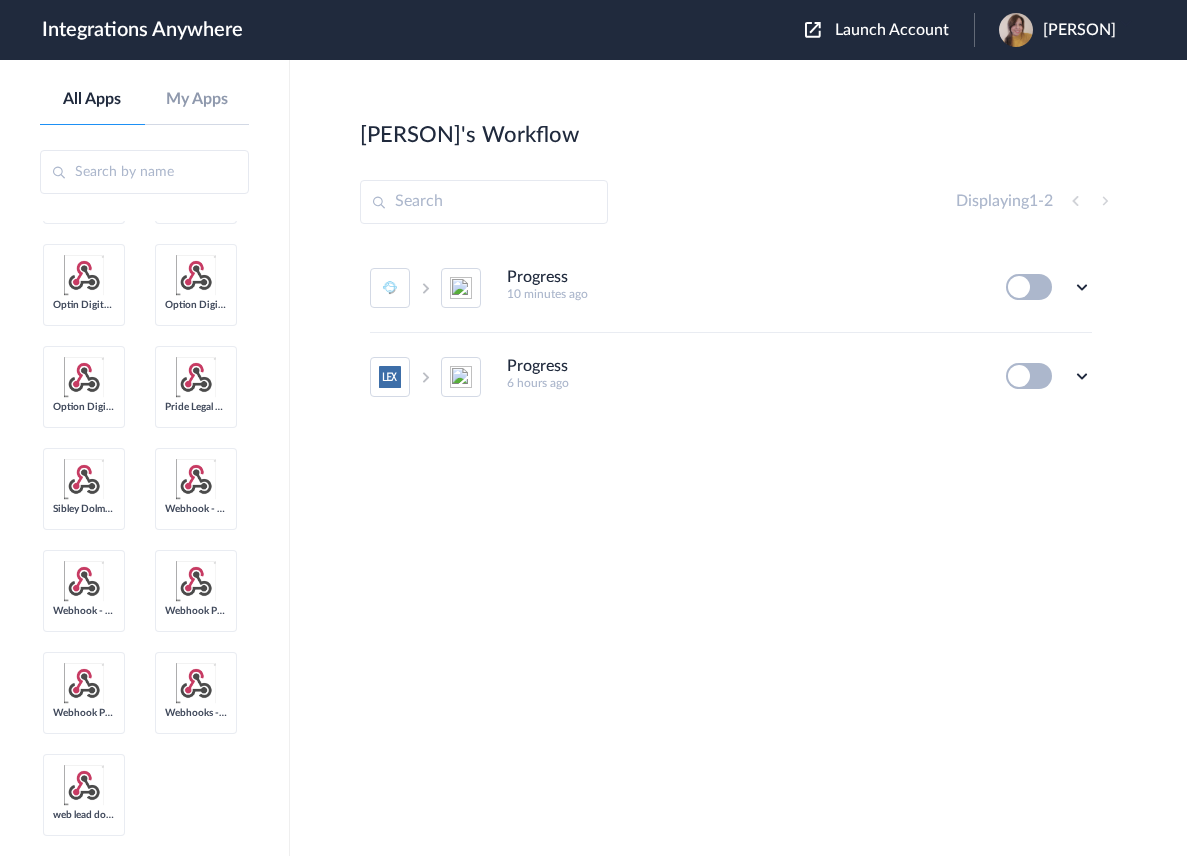 click on "Progress 10 minutes ago Edit    Task history    Delete       Progress 6 hours ago Edit    Task history    Delete" at bounding box center [738, 394] 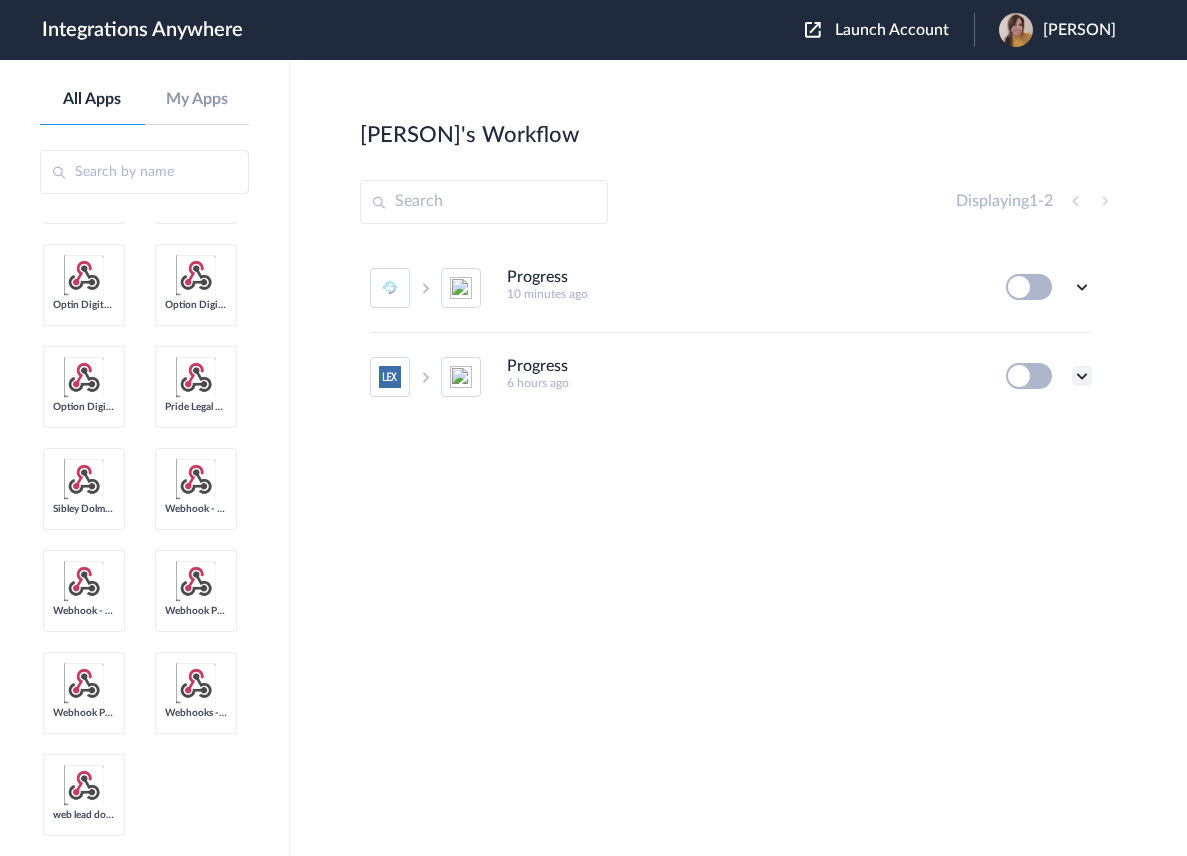 click at bounding box center (1082, 376) 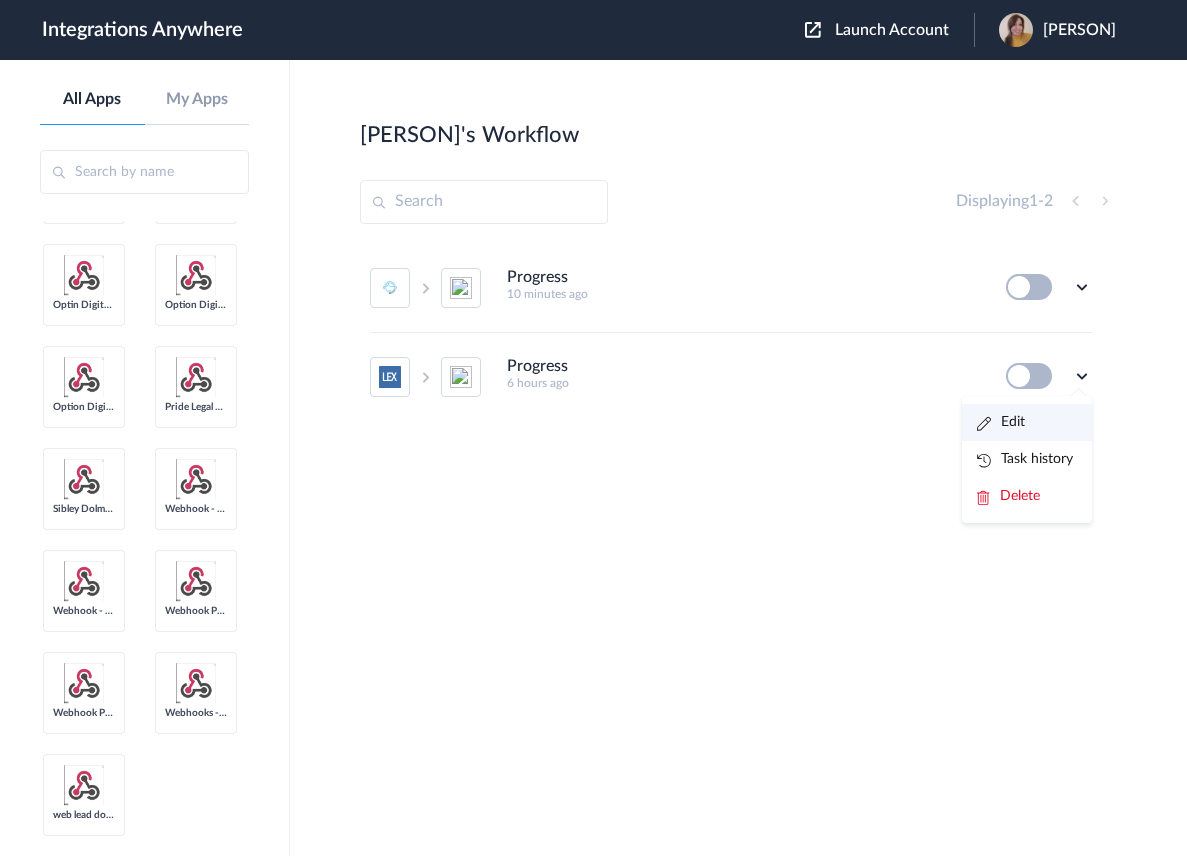 click on "Edit" at bounding box center (1027, 422) 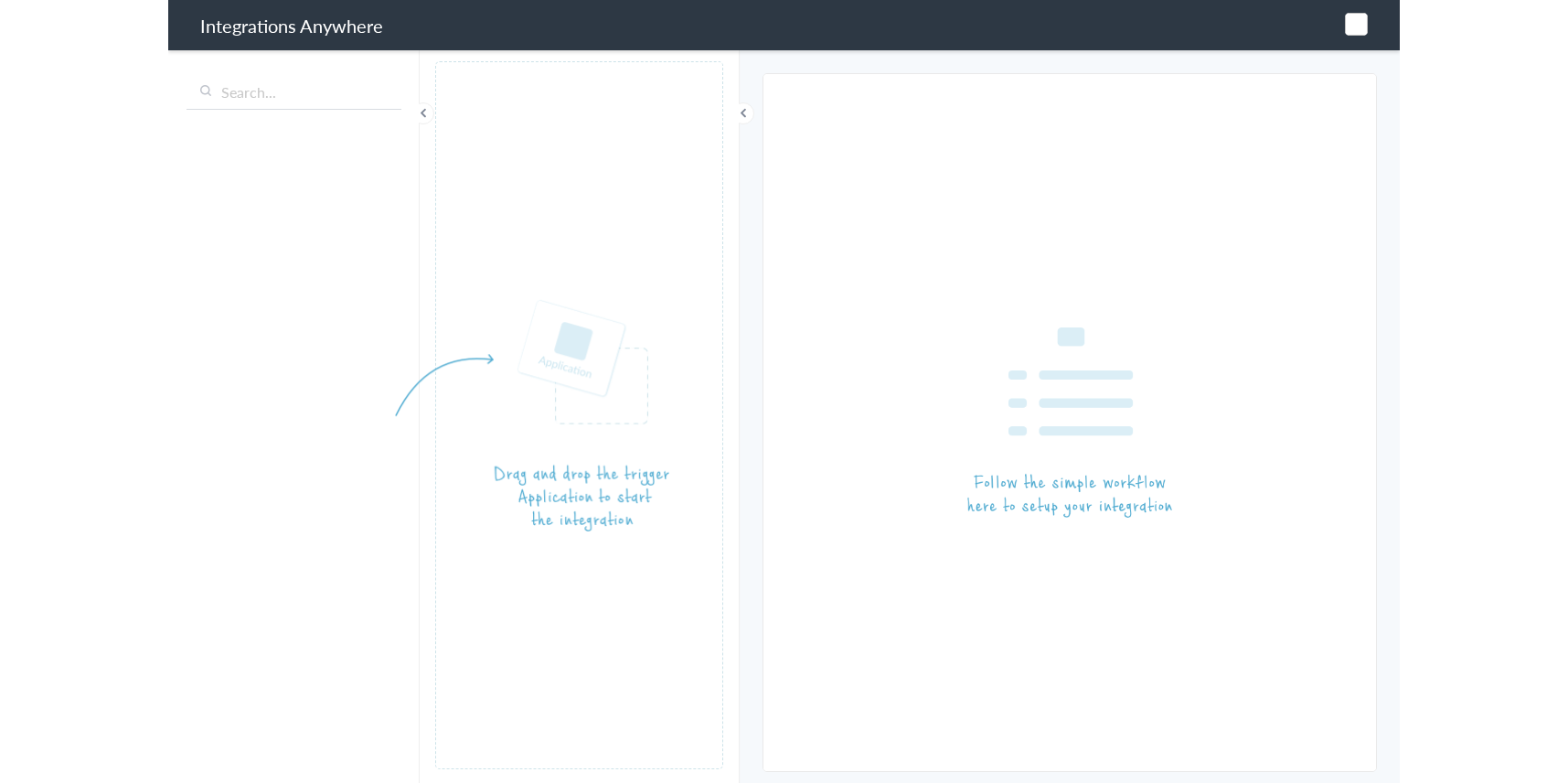 scroll, scrollTop: 0, scrollLeft: 0, axis: both 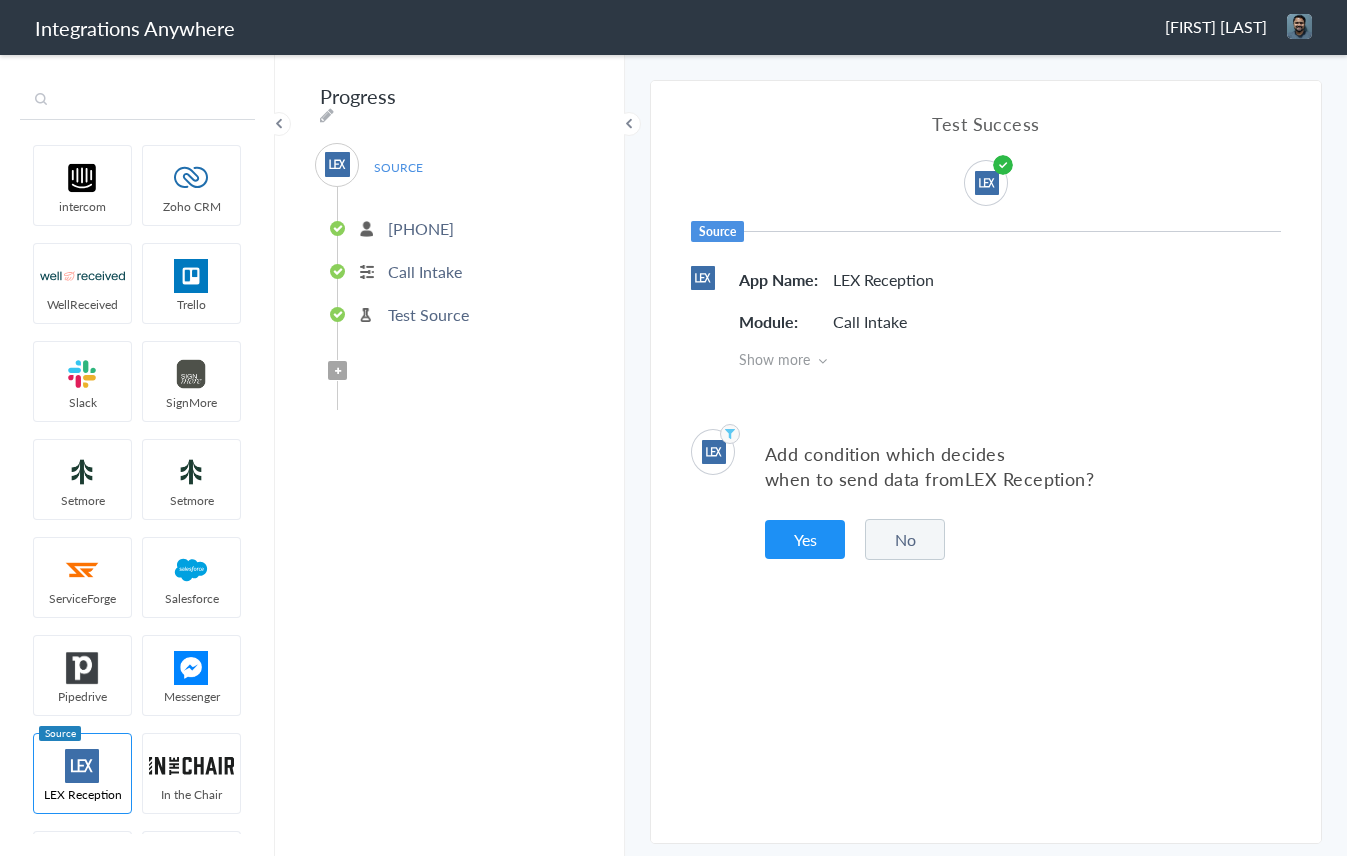 click at bounding box center (137, 101) 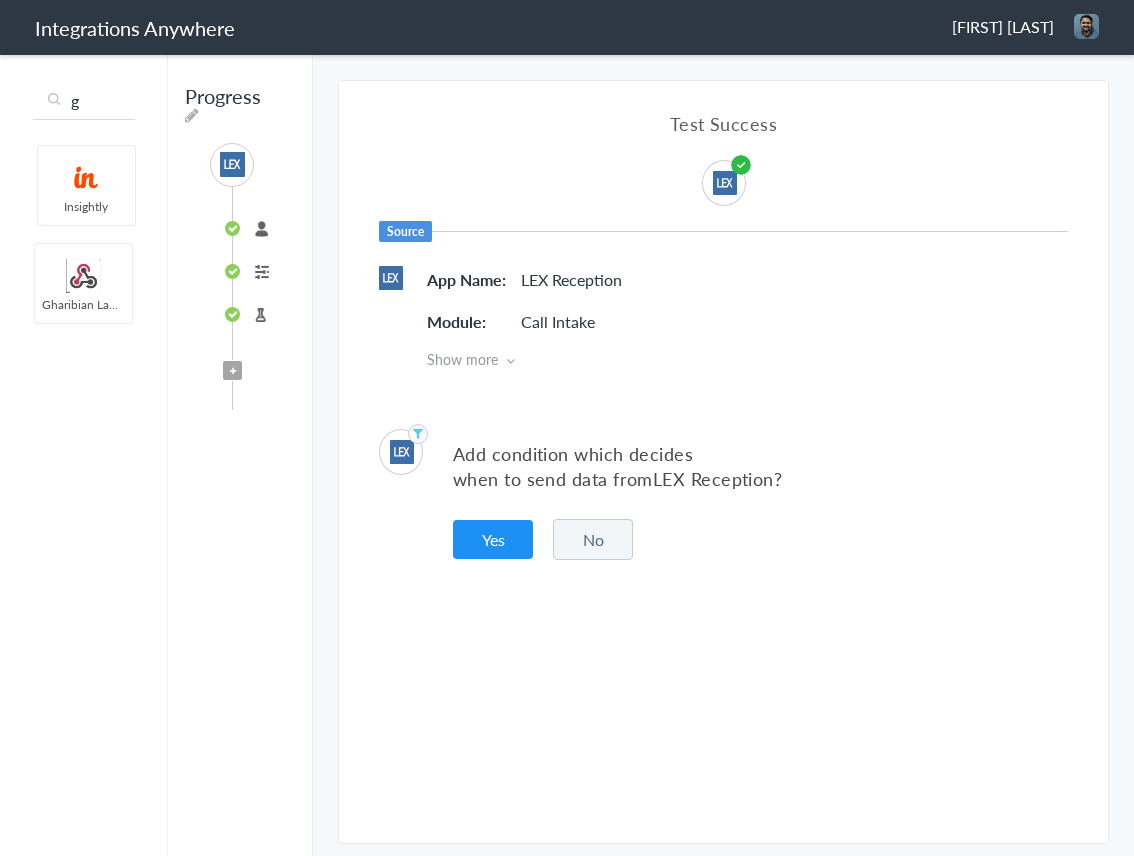 type on "g" 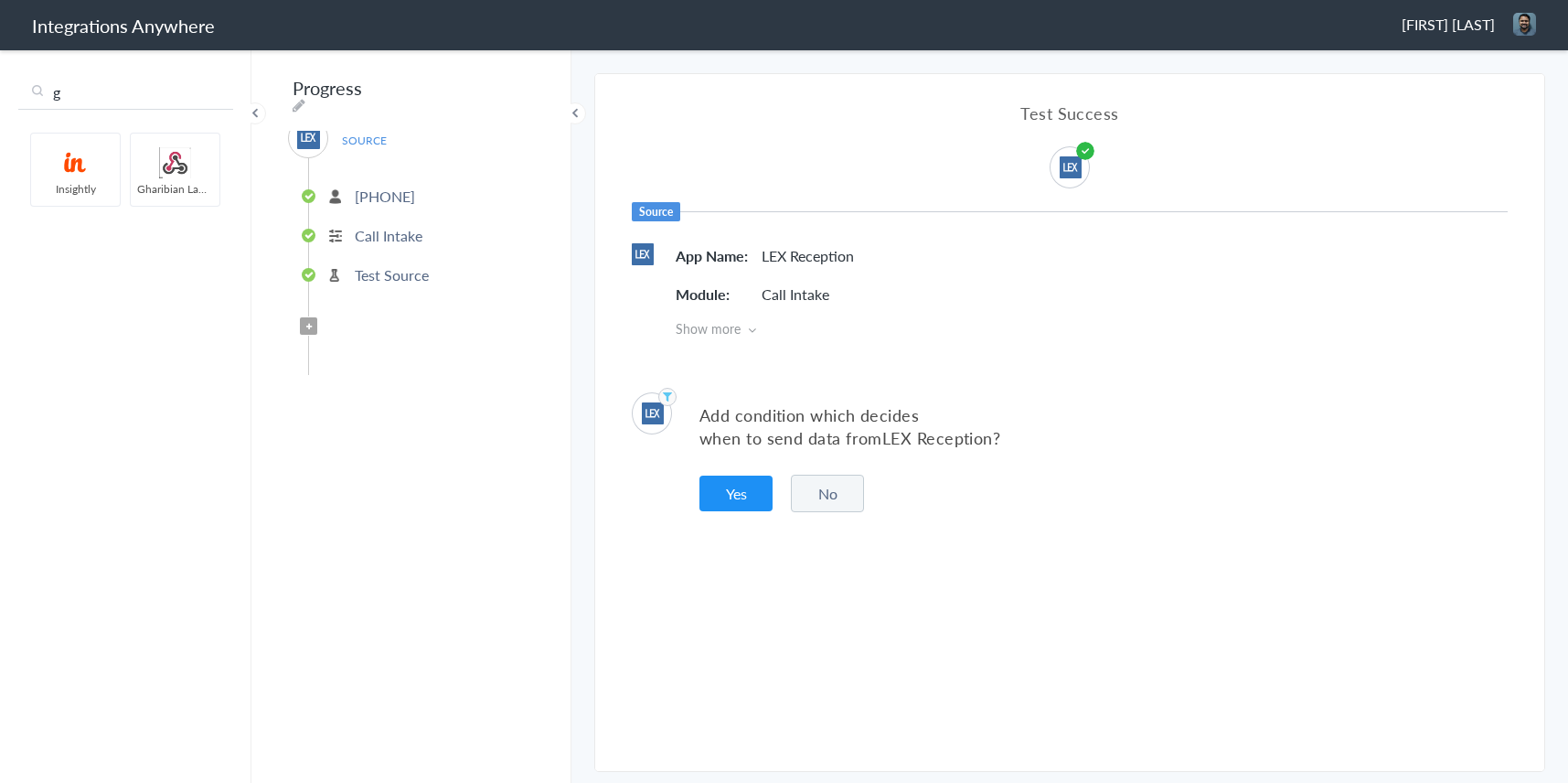 scroll, scrollTop: 16, scrollLeft: 0, axis: vertical 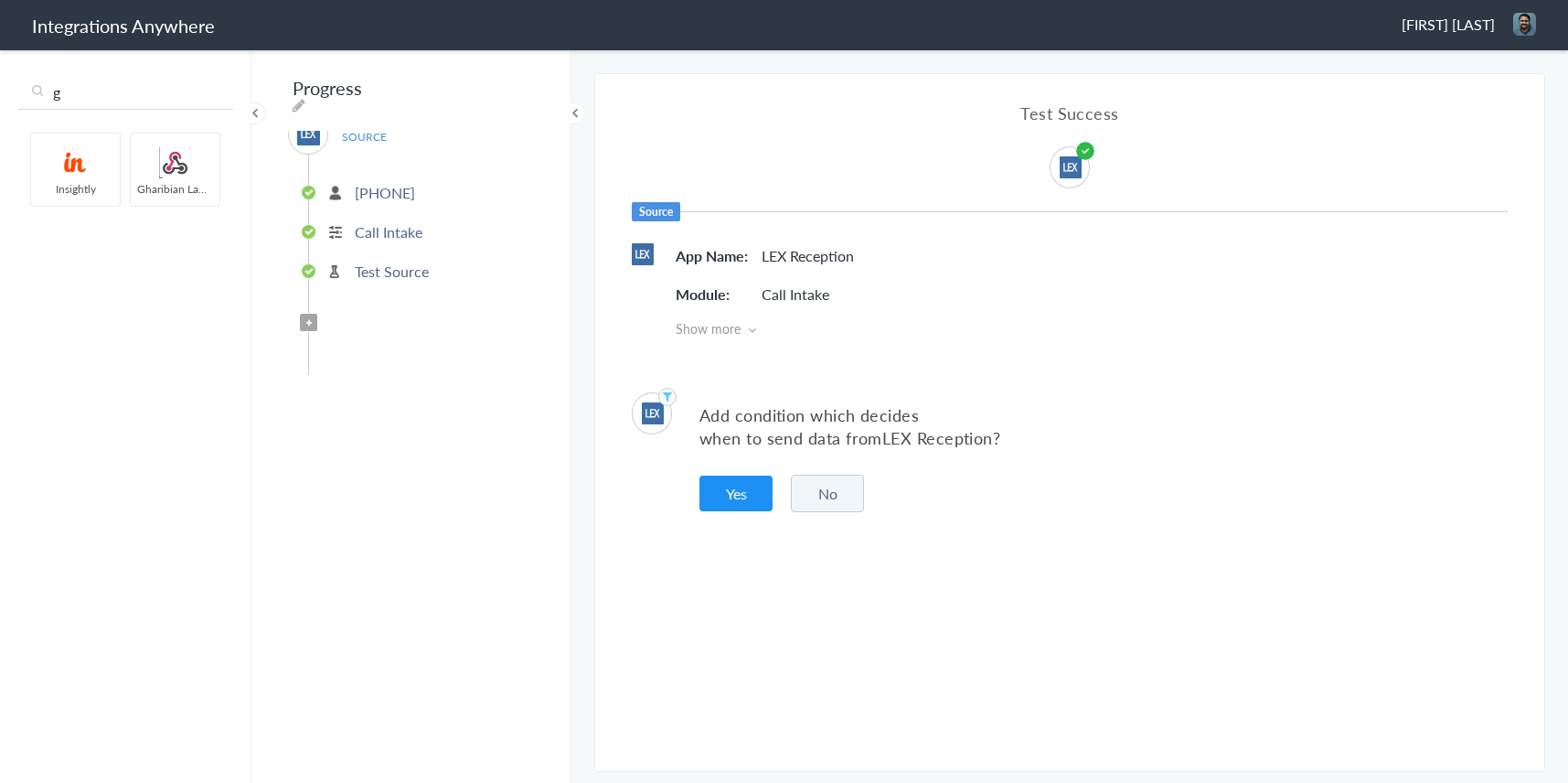 click on "[COMPANY]
SOURCE [PHONE] Call Intake Test Source
Filter
Applied" at bounding box center (411, 415) 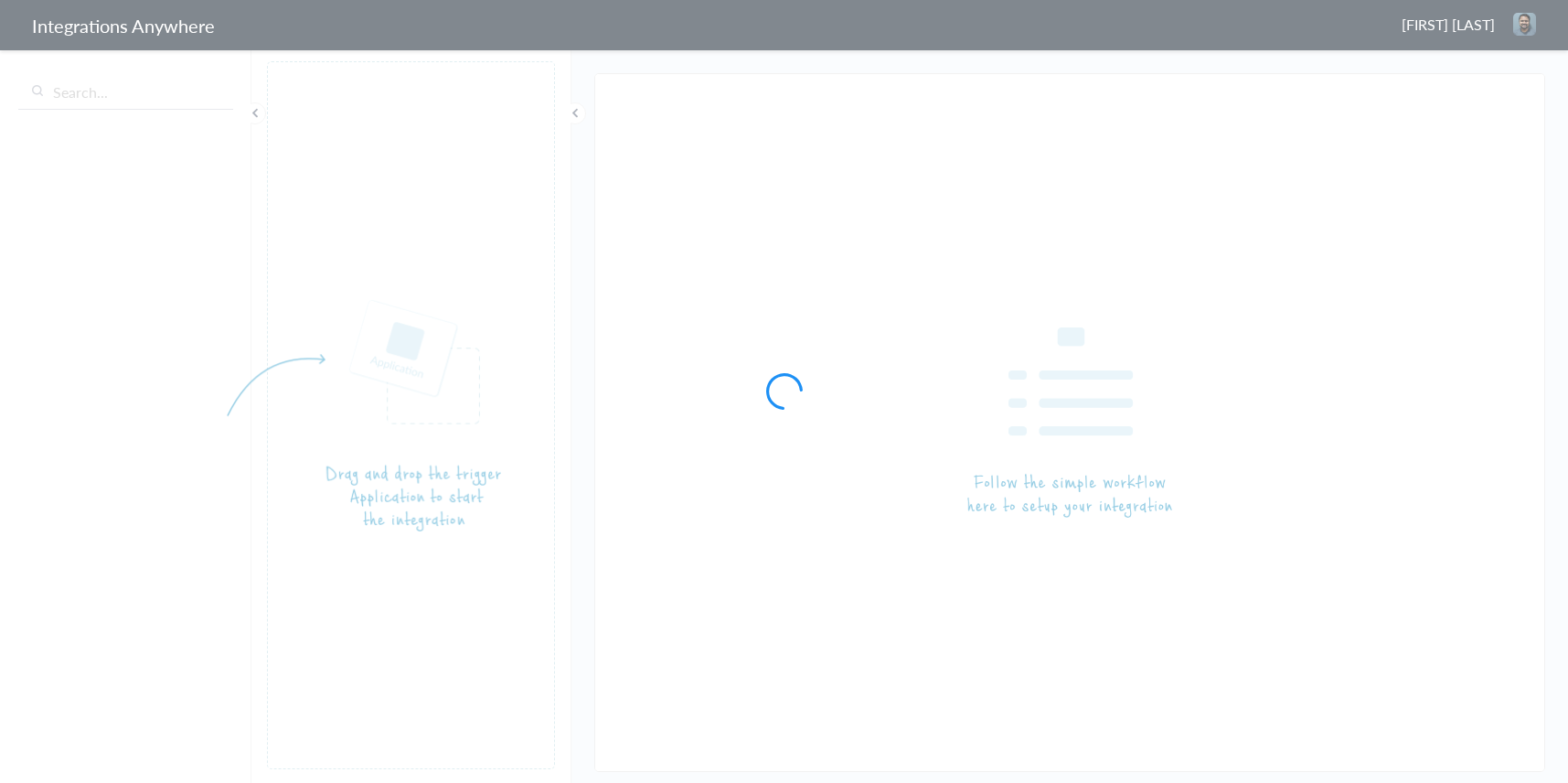 scroll, scrollTop: 0, scrollLeft: 0, axis: both 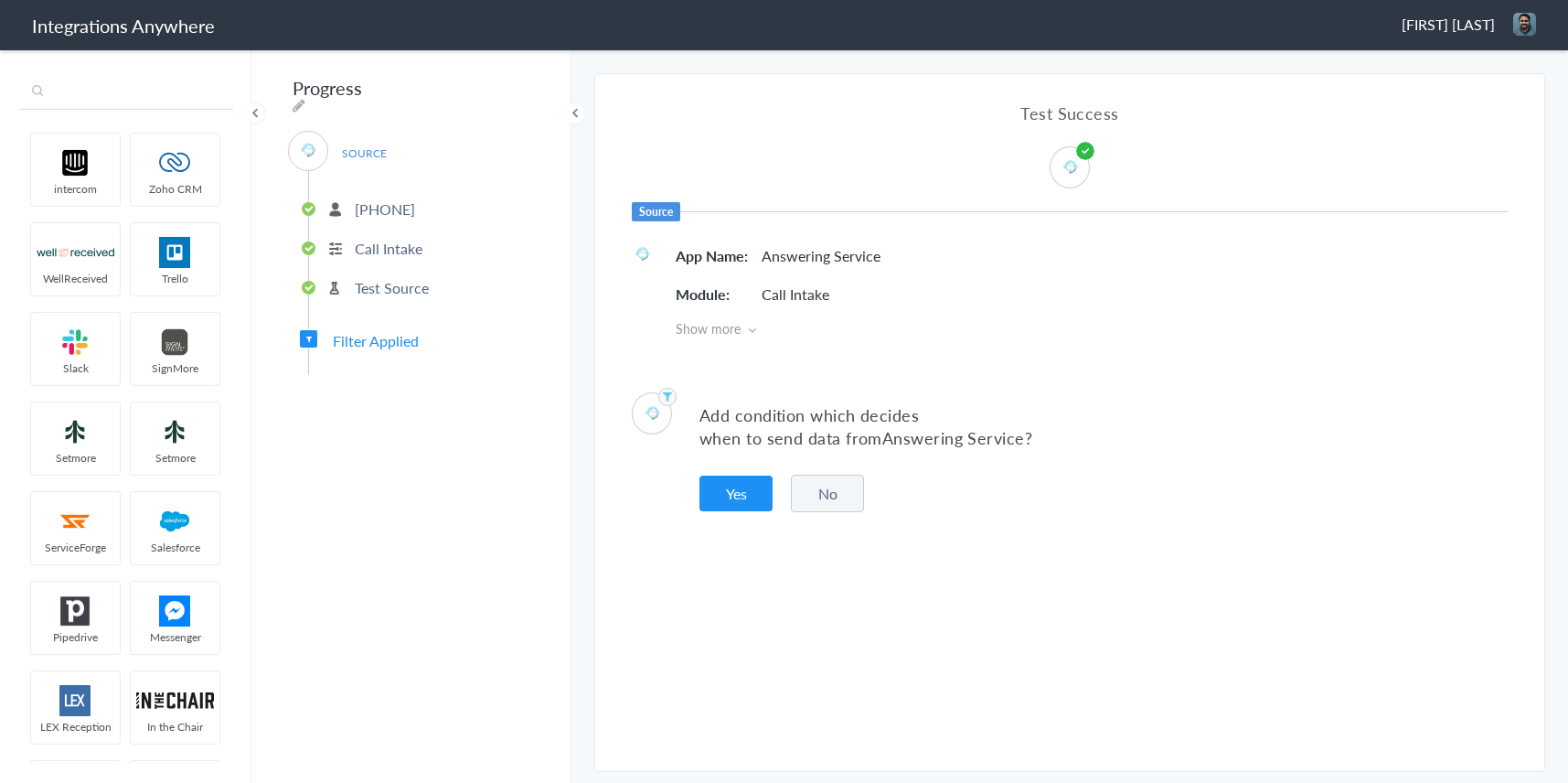 click at bounding box center [125, 92] 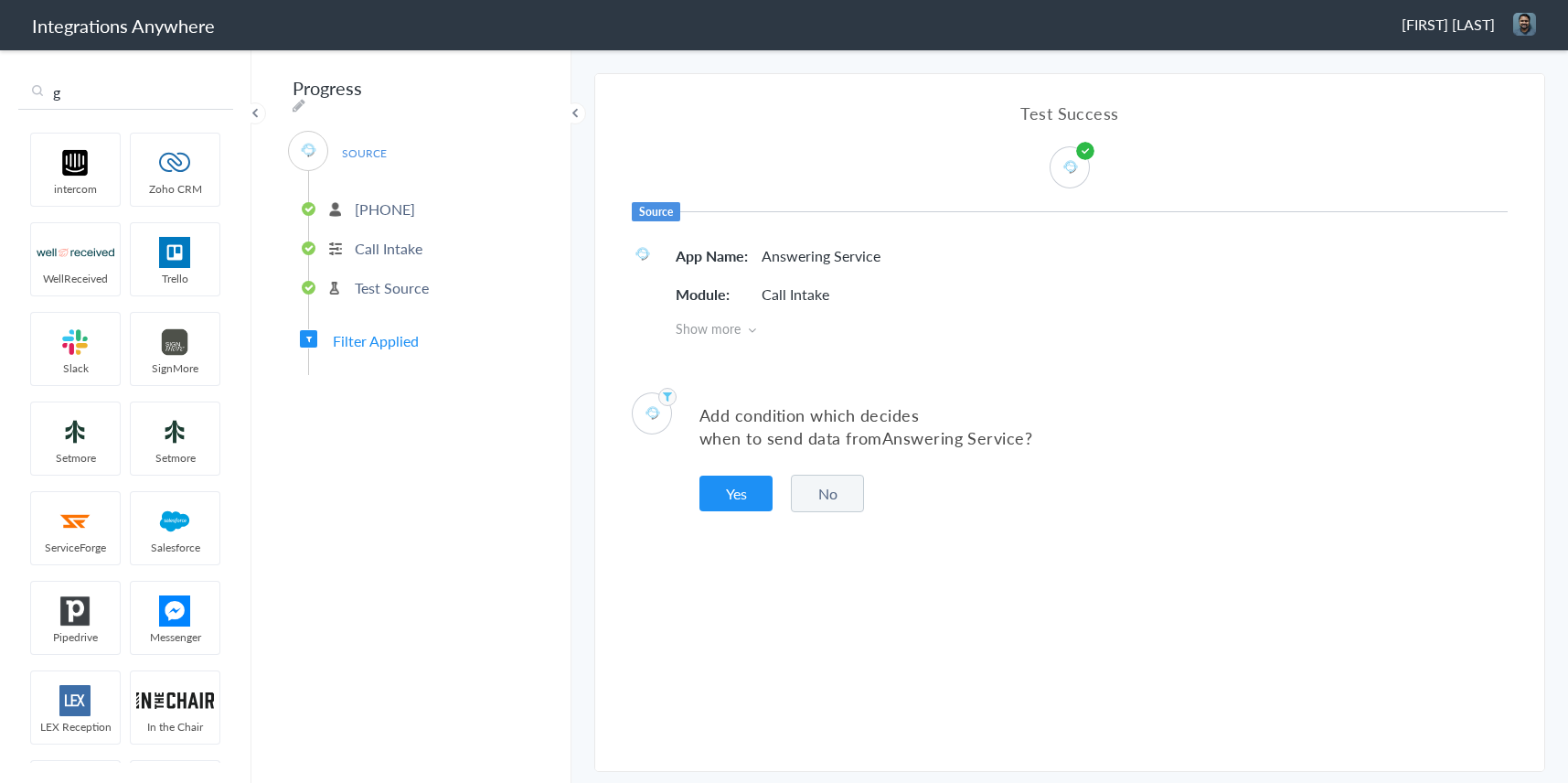 type on "gh" 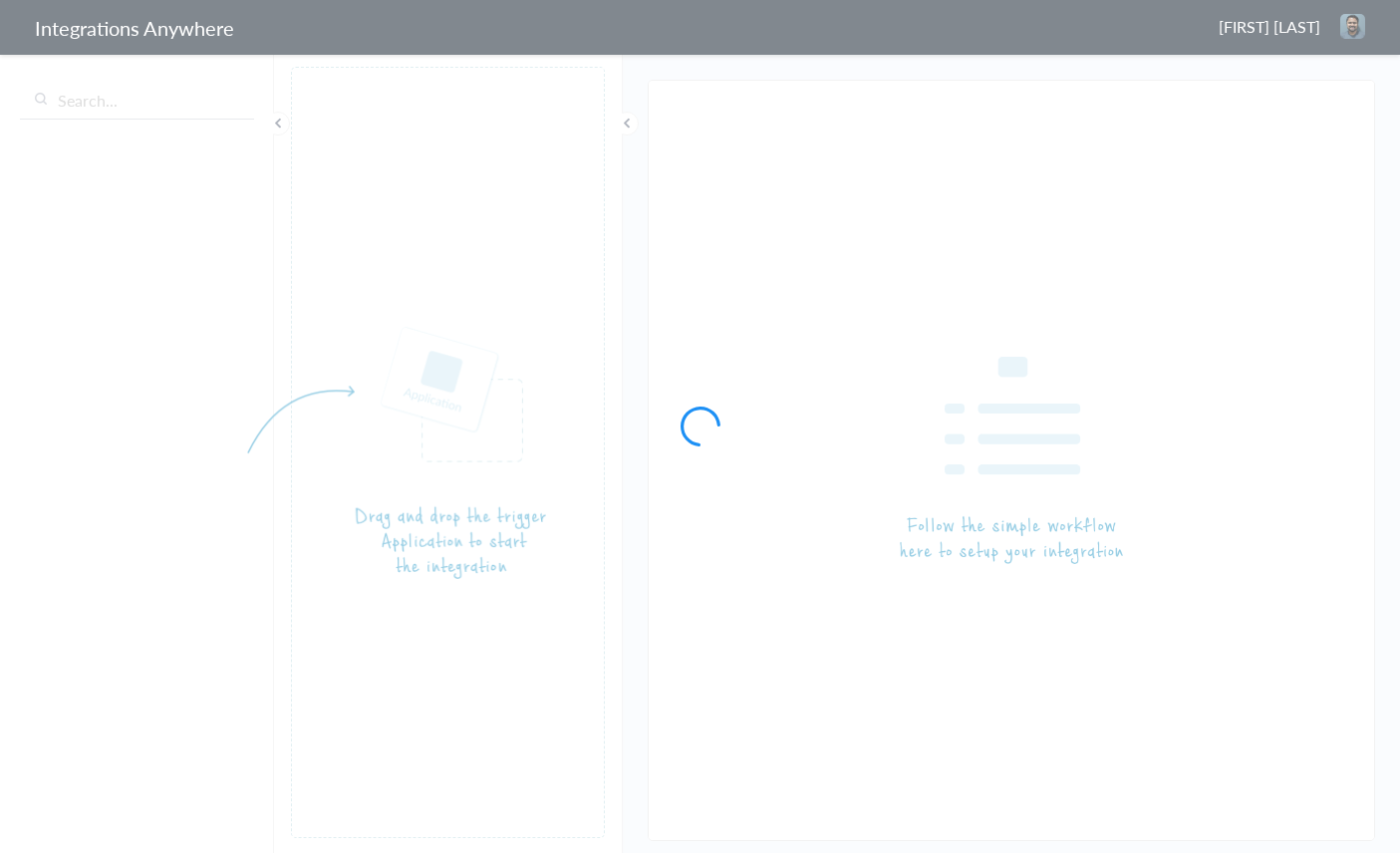 scroll, scrollTop: 0, scrollLeft: 0, axis: both 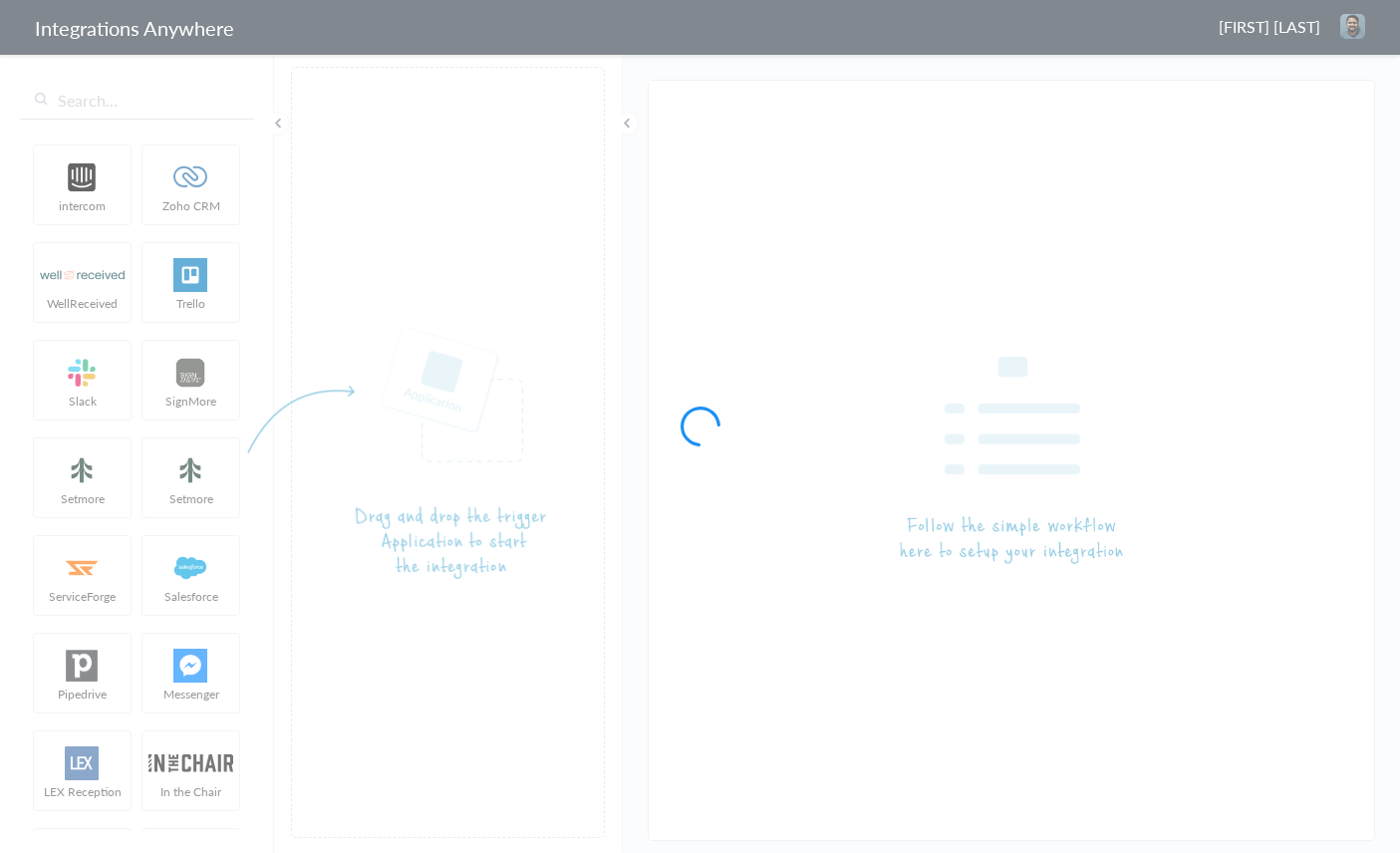 type on "LEX Reception - Gharibian Law - New" 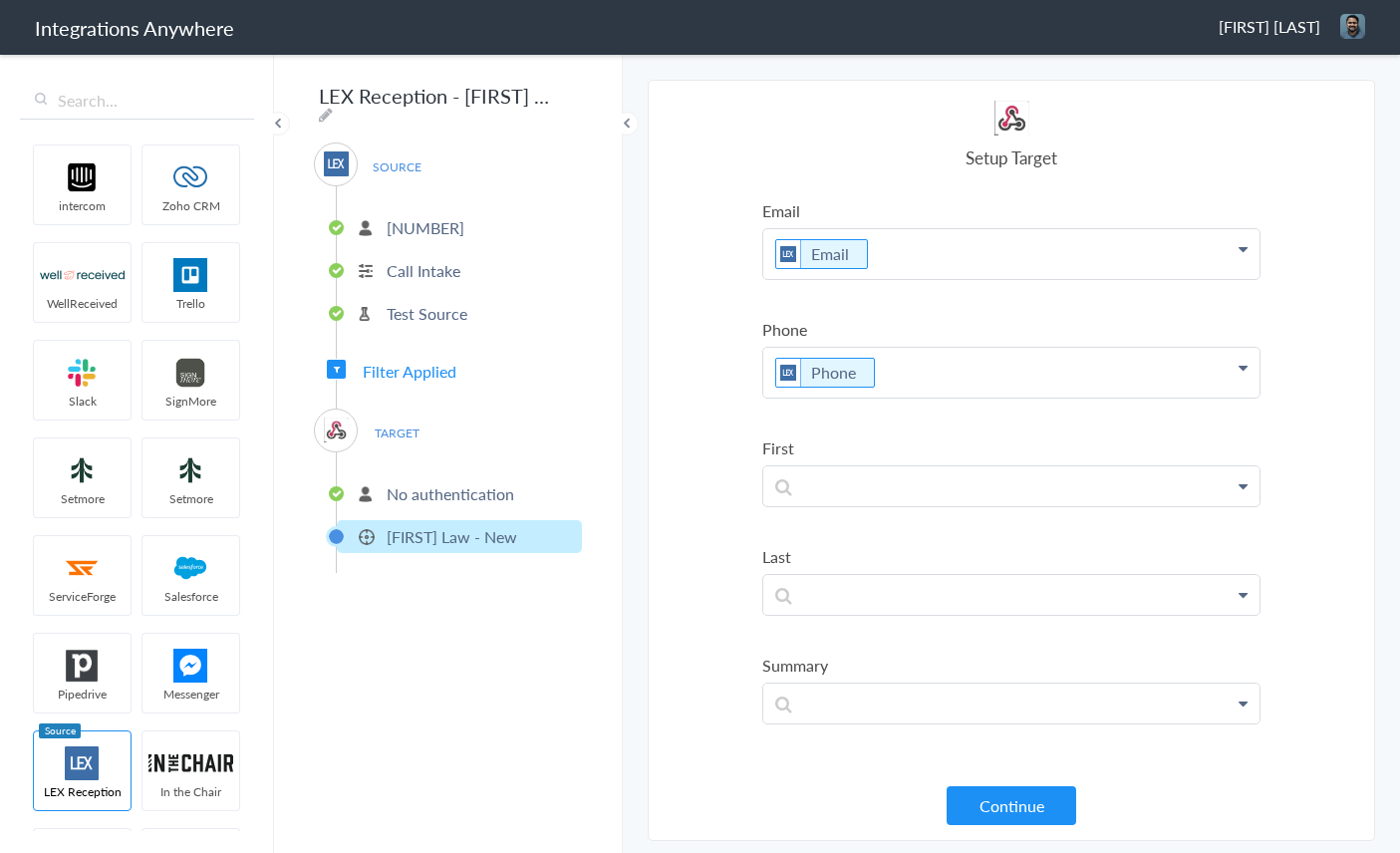 click on "No authentication" at bounding box center (450, 493) 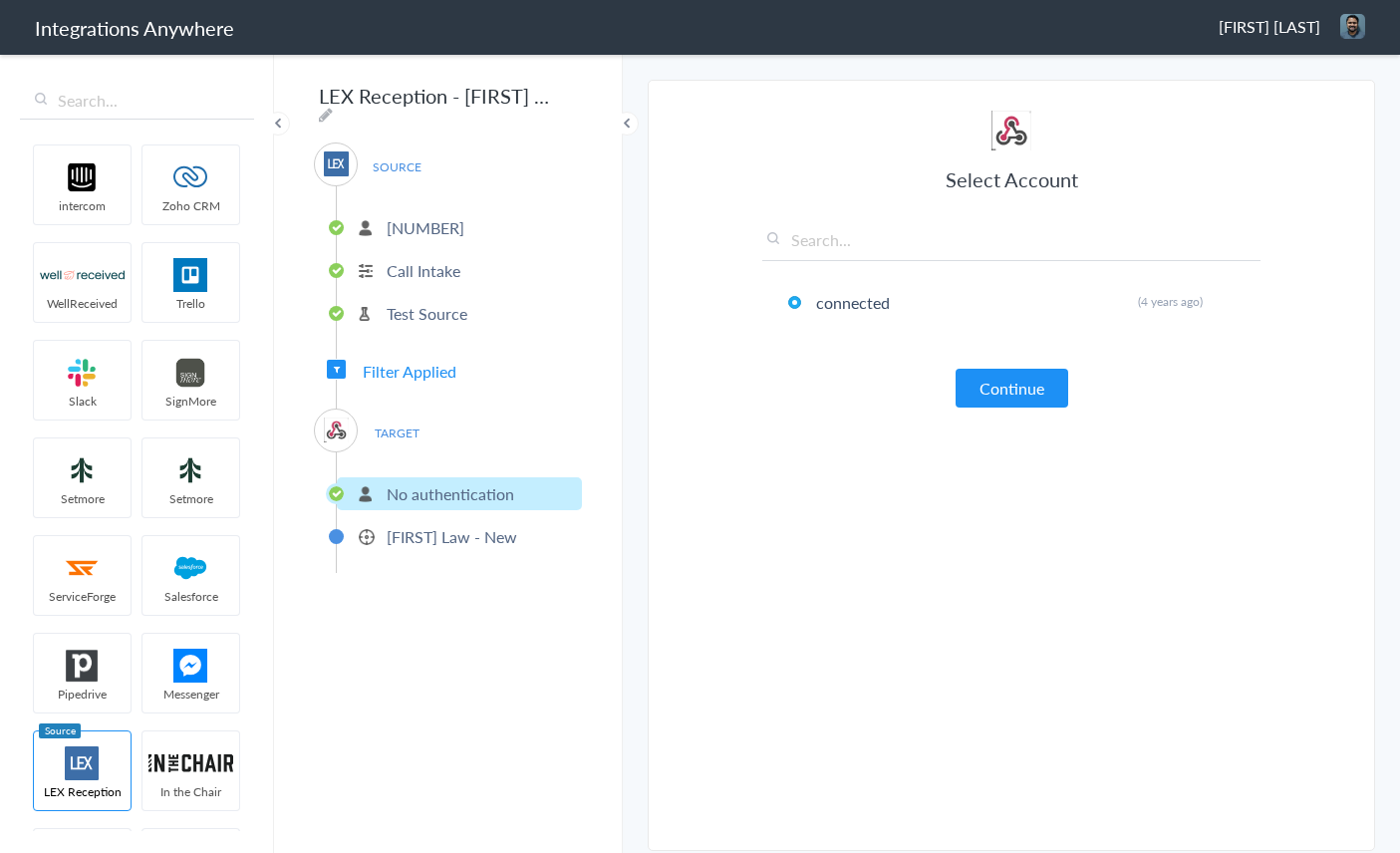 click on "Gharibian Law - New" at bounding box center (451, 536) 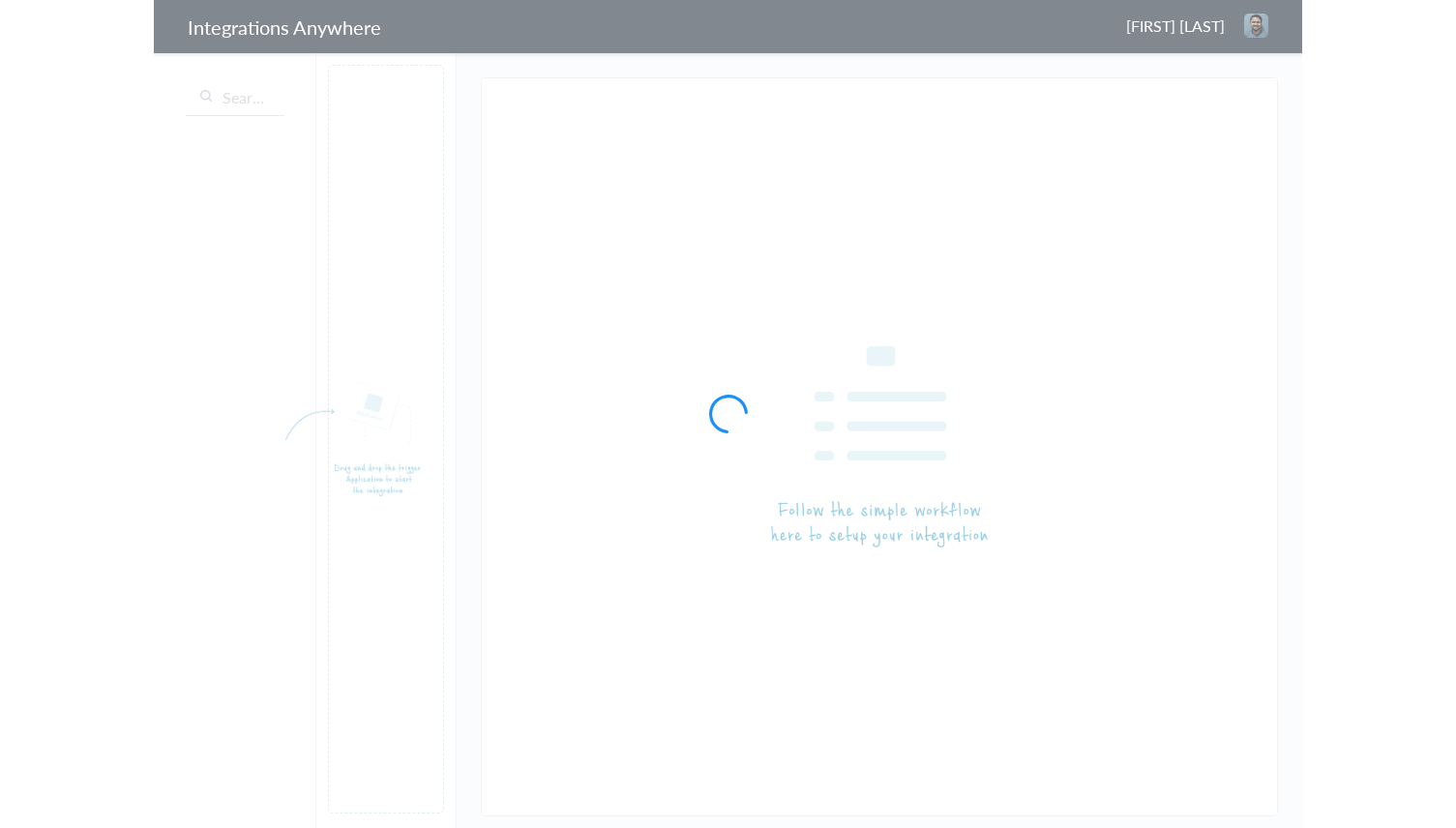 scroll, scrollTop: 0, scrollLeft: 0, axis: both 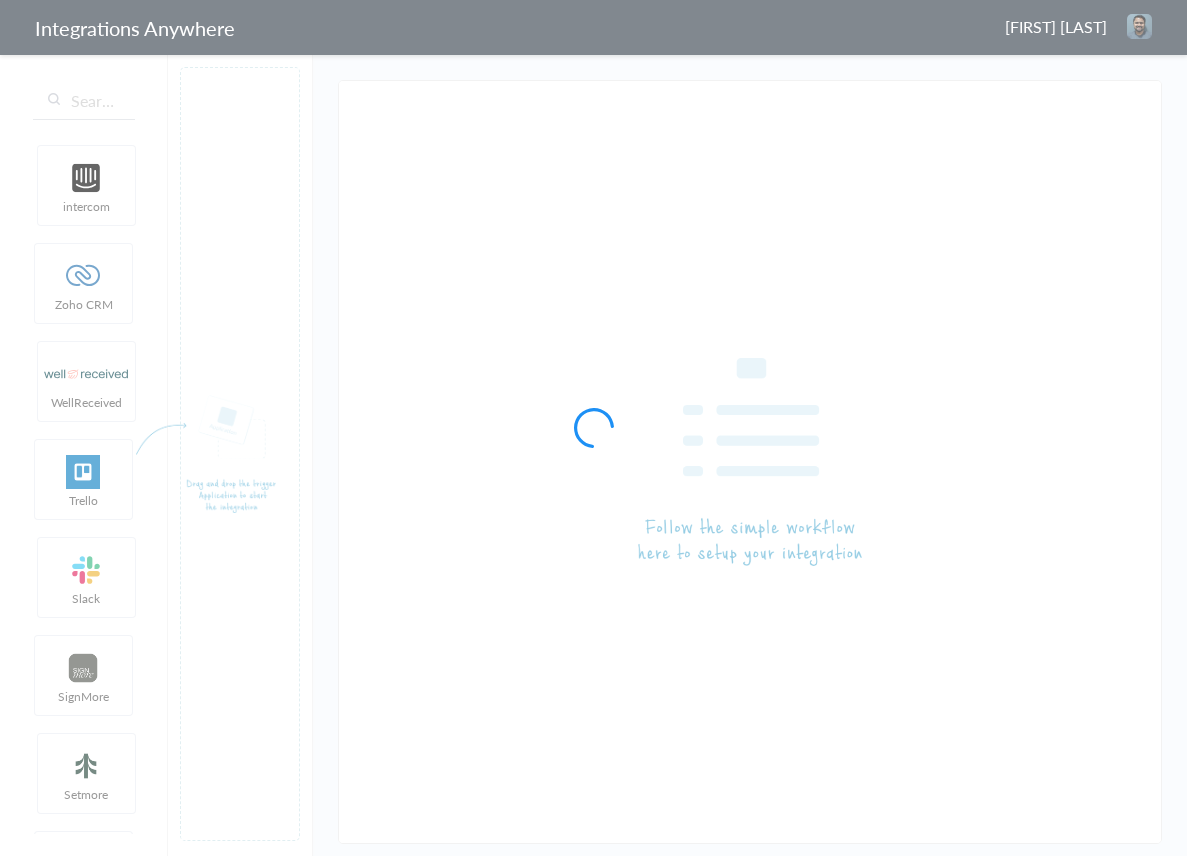 type on "[PRODUCT] - [COMPANY] - [COMPANY]" 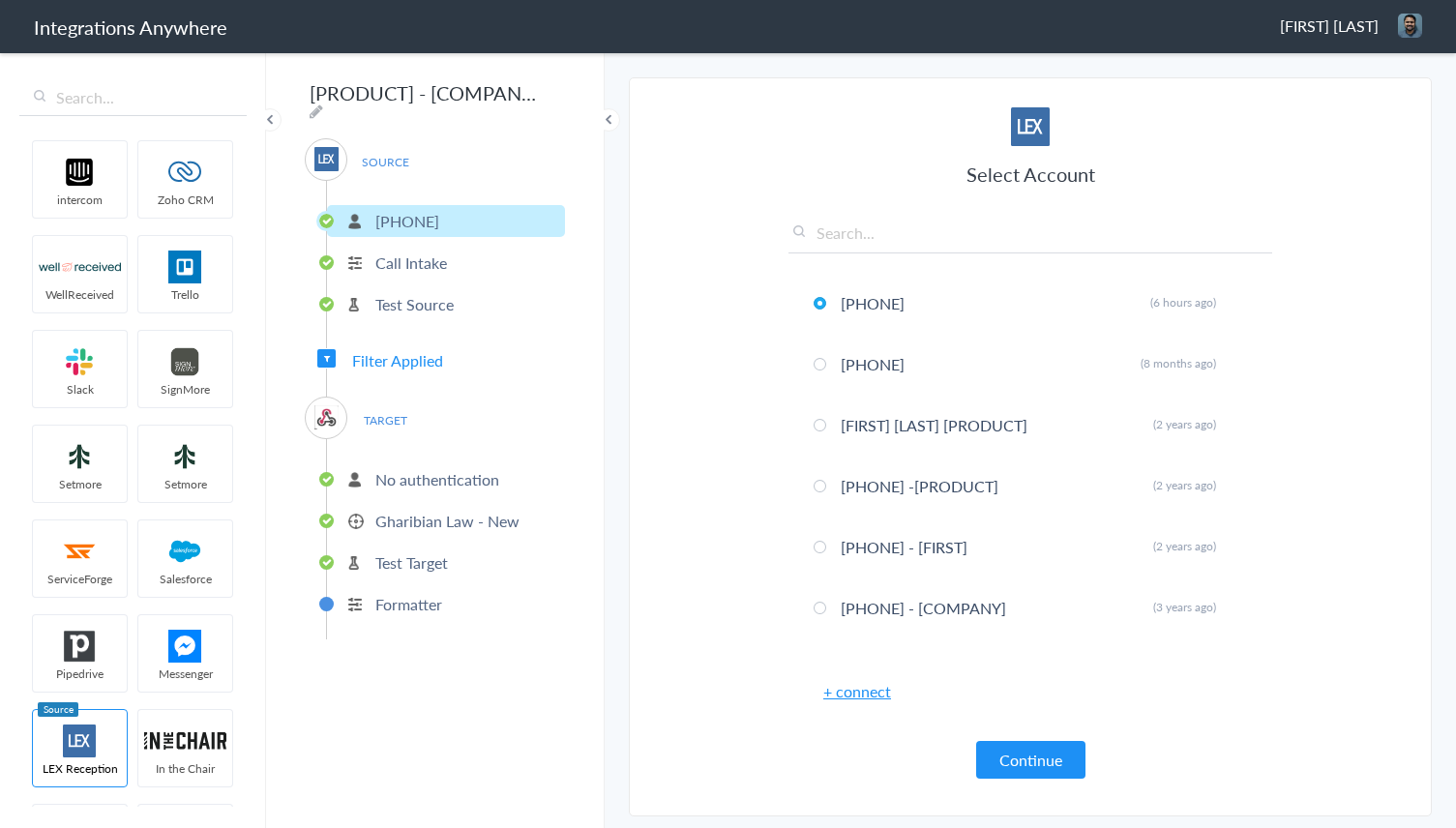 click on "Gharibian Law - New" at bounding box center [447, 520] 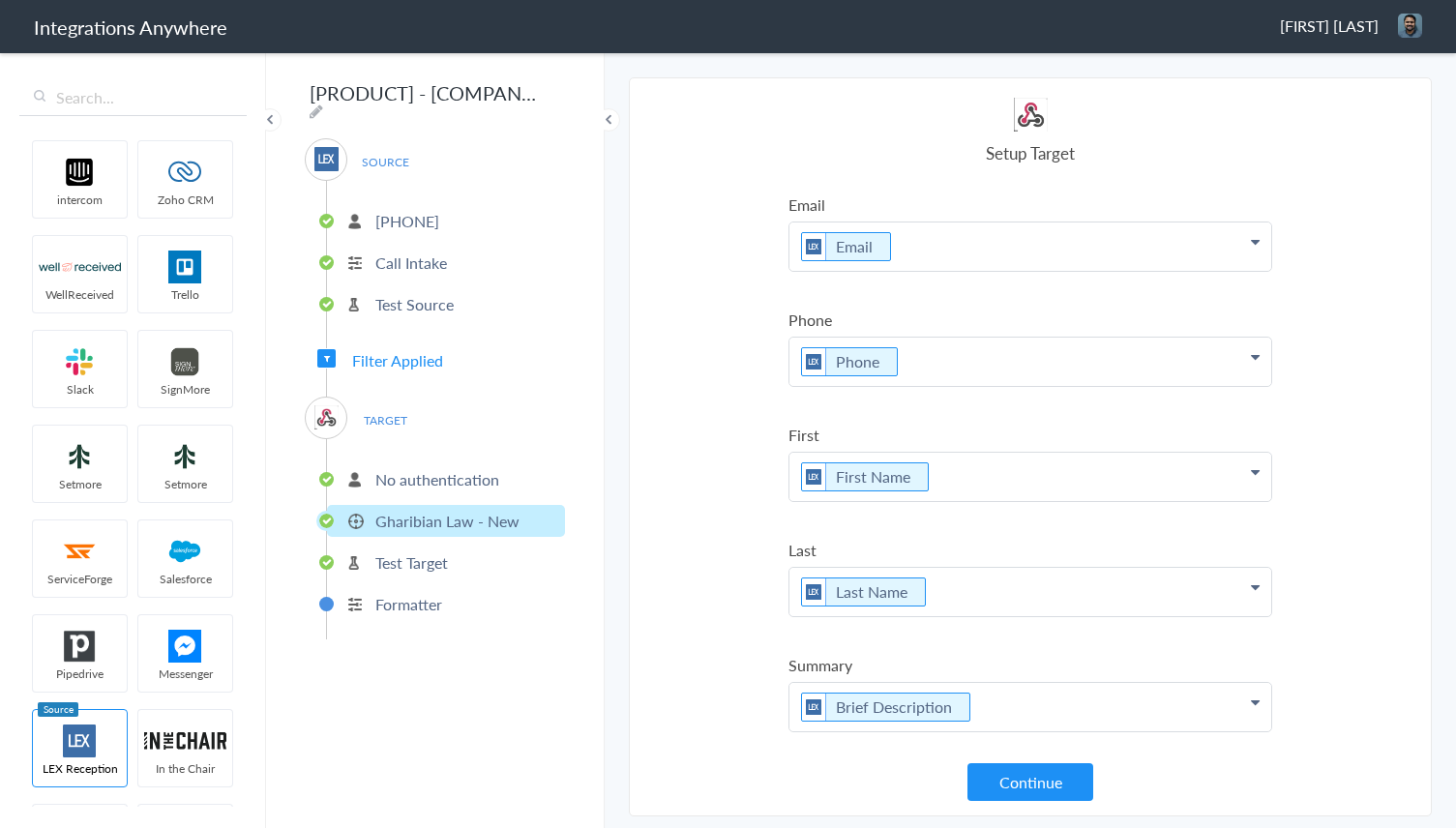 scroll, scrollTop: 3, scrollLeft: 0, axis: vertical 